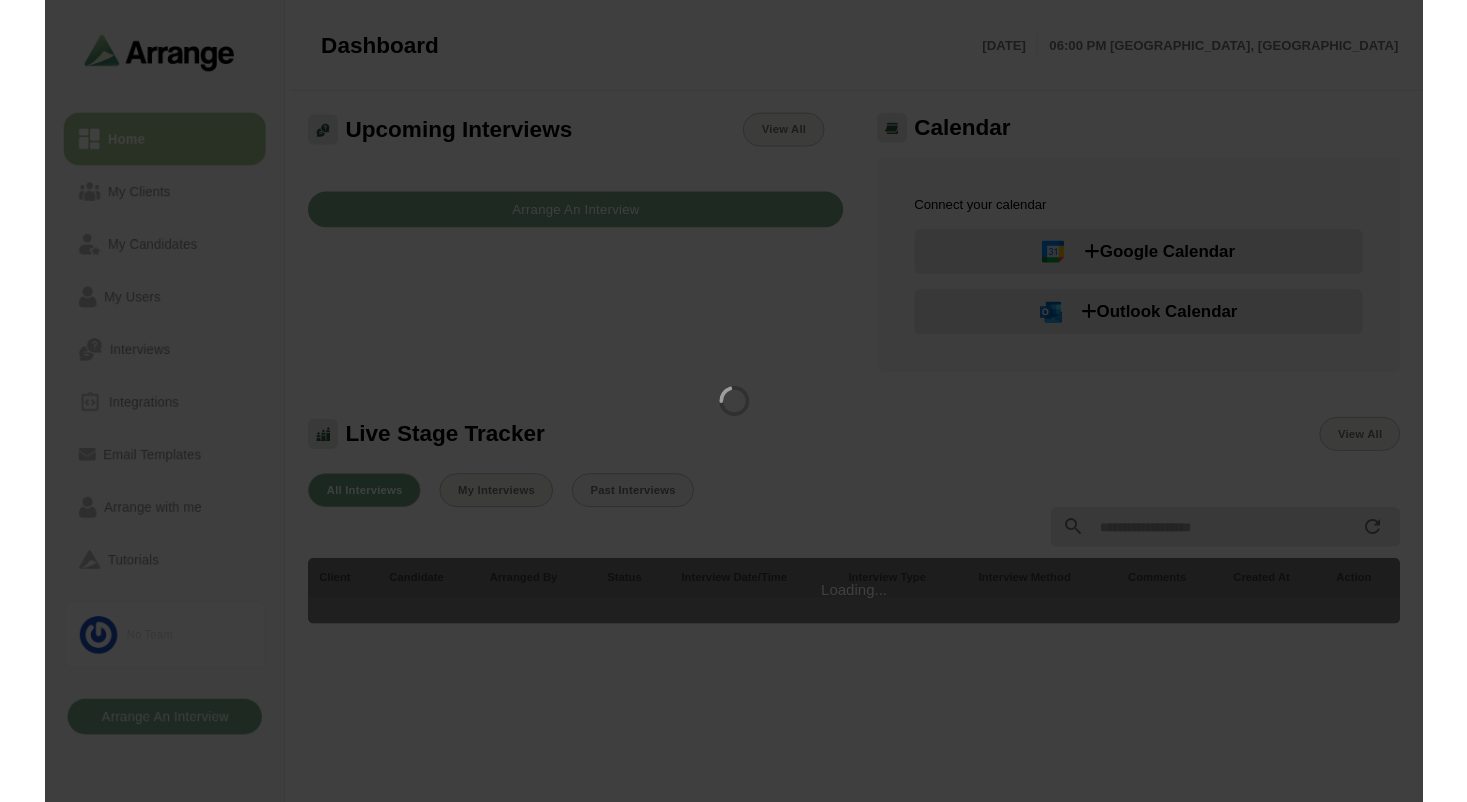 scroll, scrollTop: 0, scrollLeft: 0, axis: both 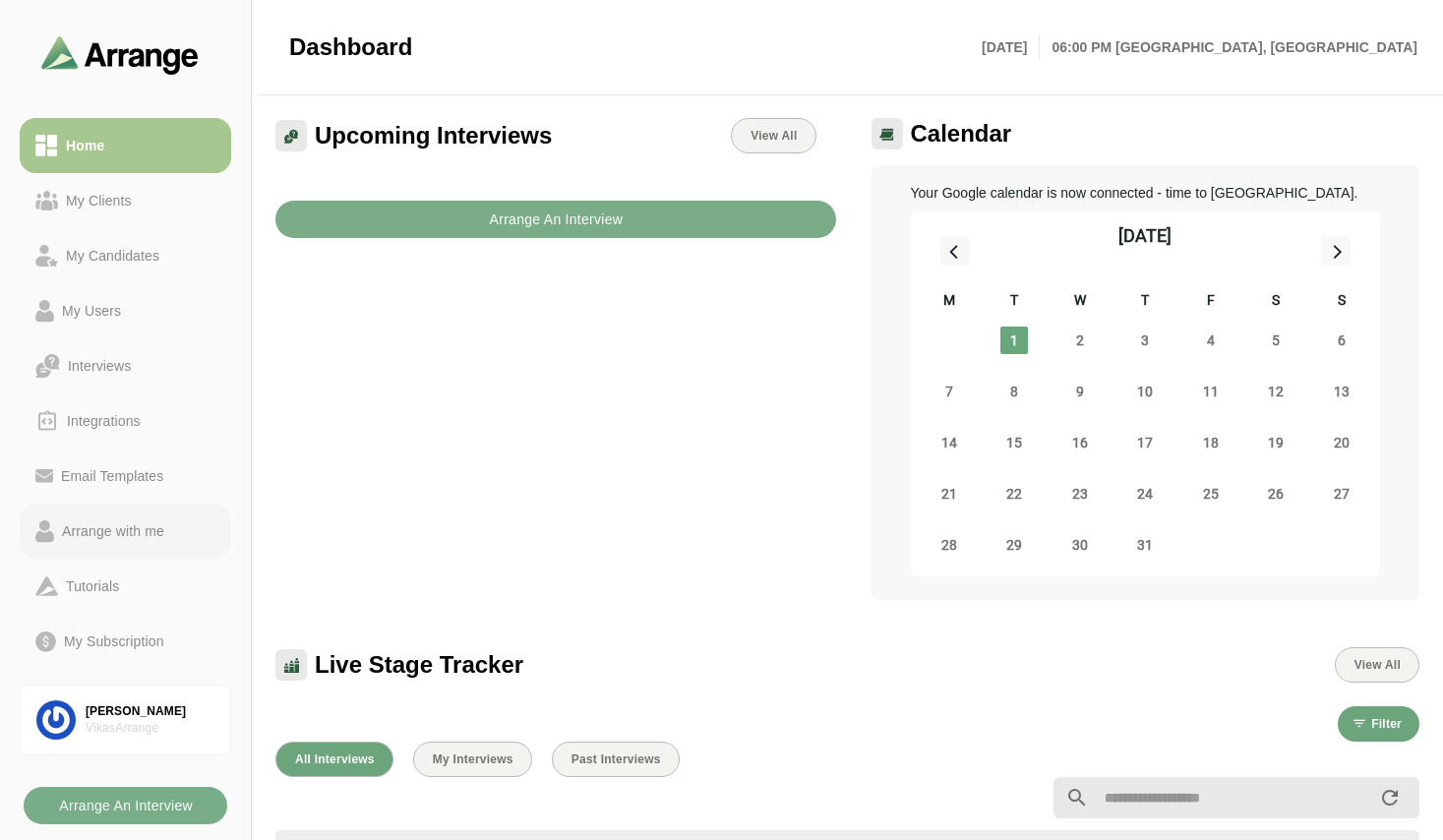 click on "Arrange with me" at bounding box center (113, 531) 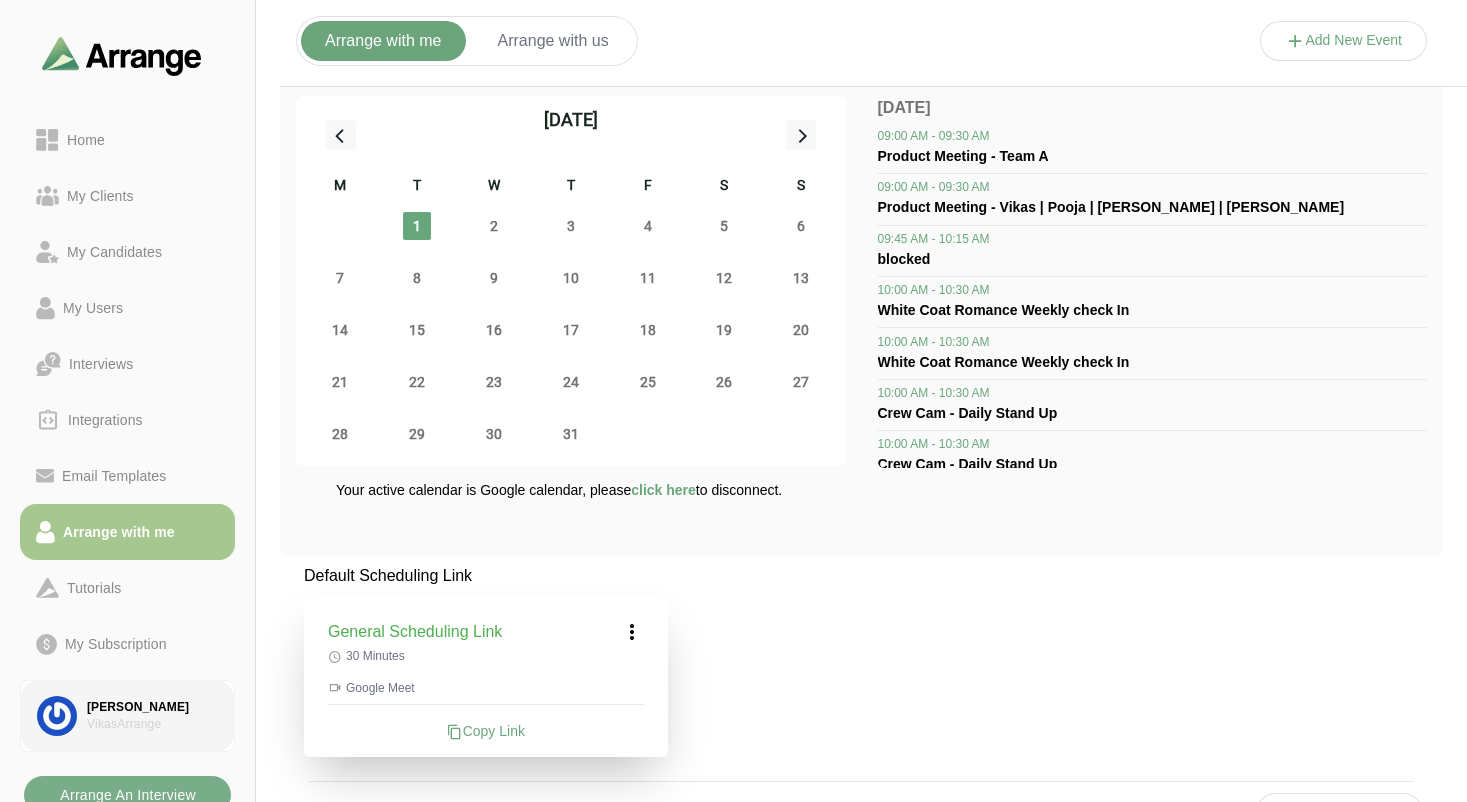 click on "[PERSON_NAME]" 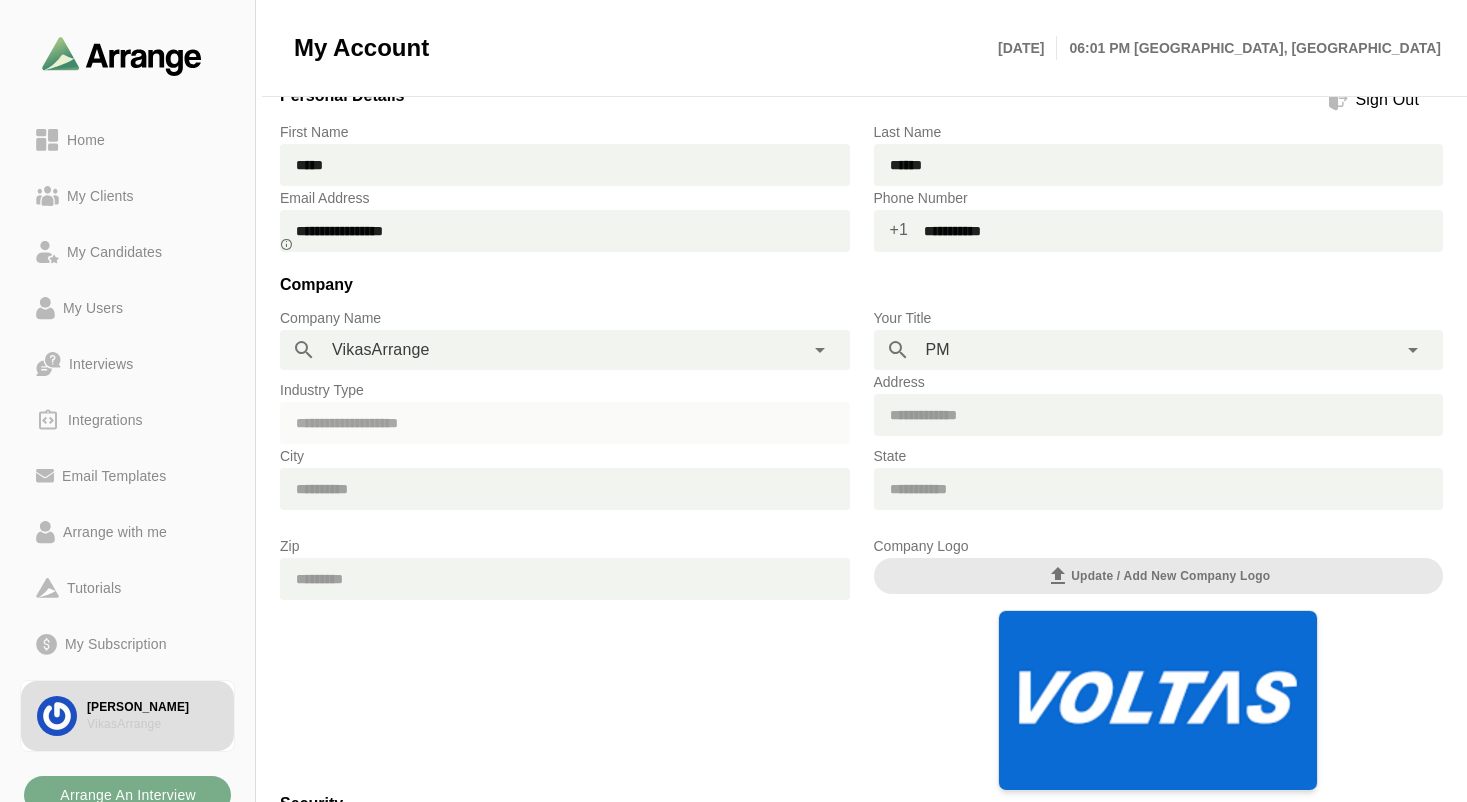 click on "Zip" at bounding box center (565, 662) 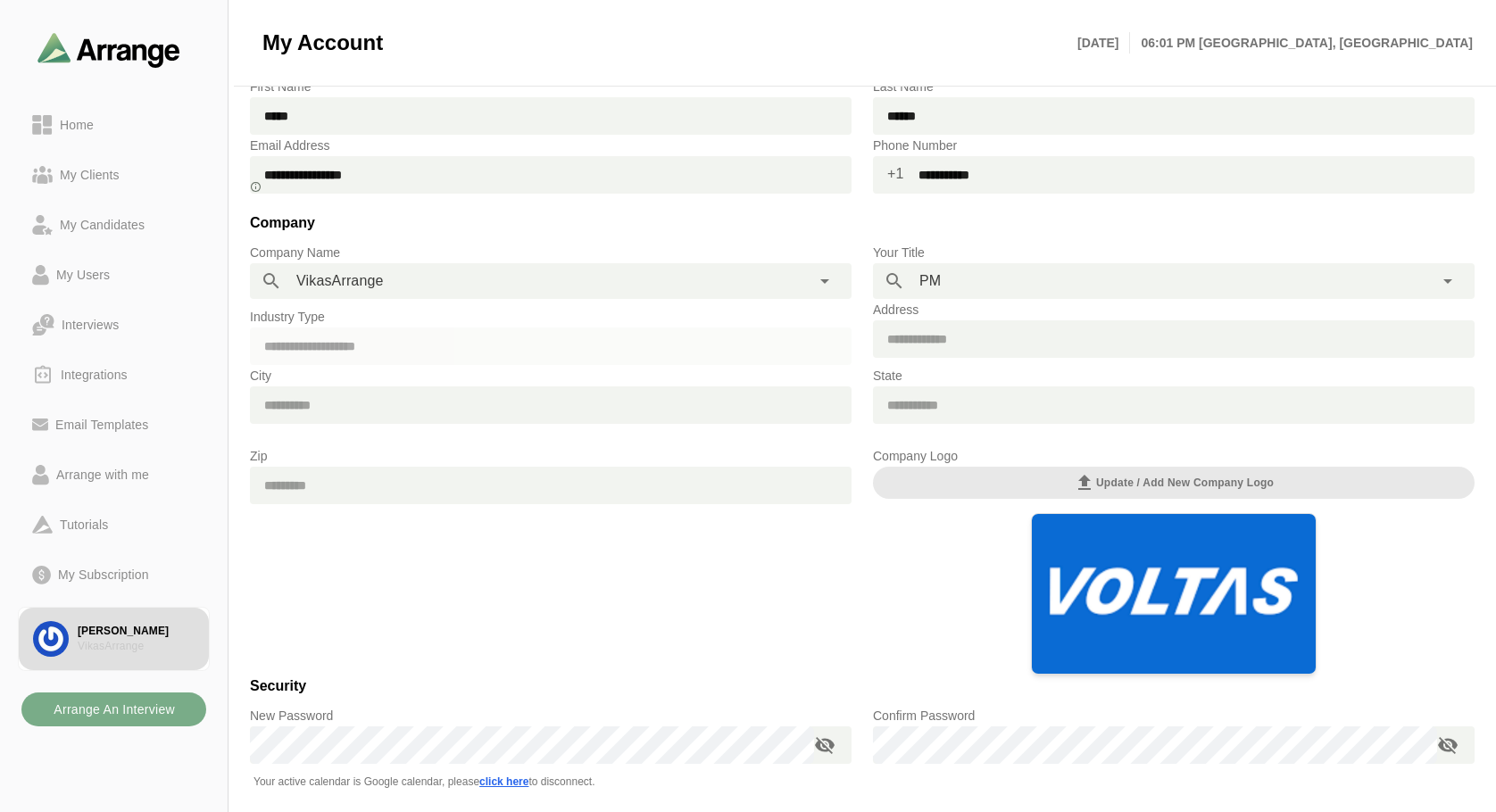 scroll, scrollTop: 0, scrollLeft: 0, axis: both 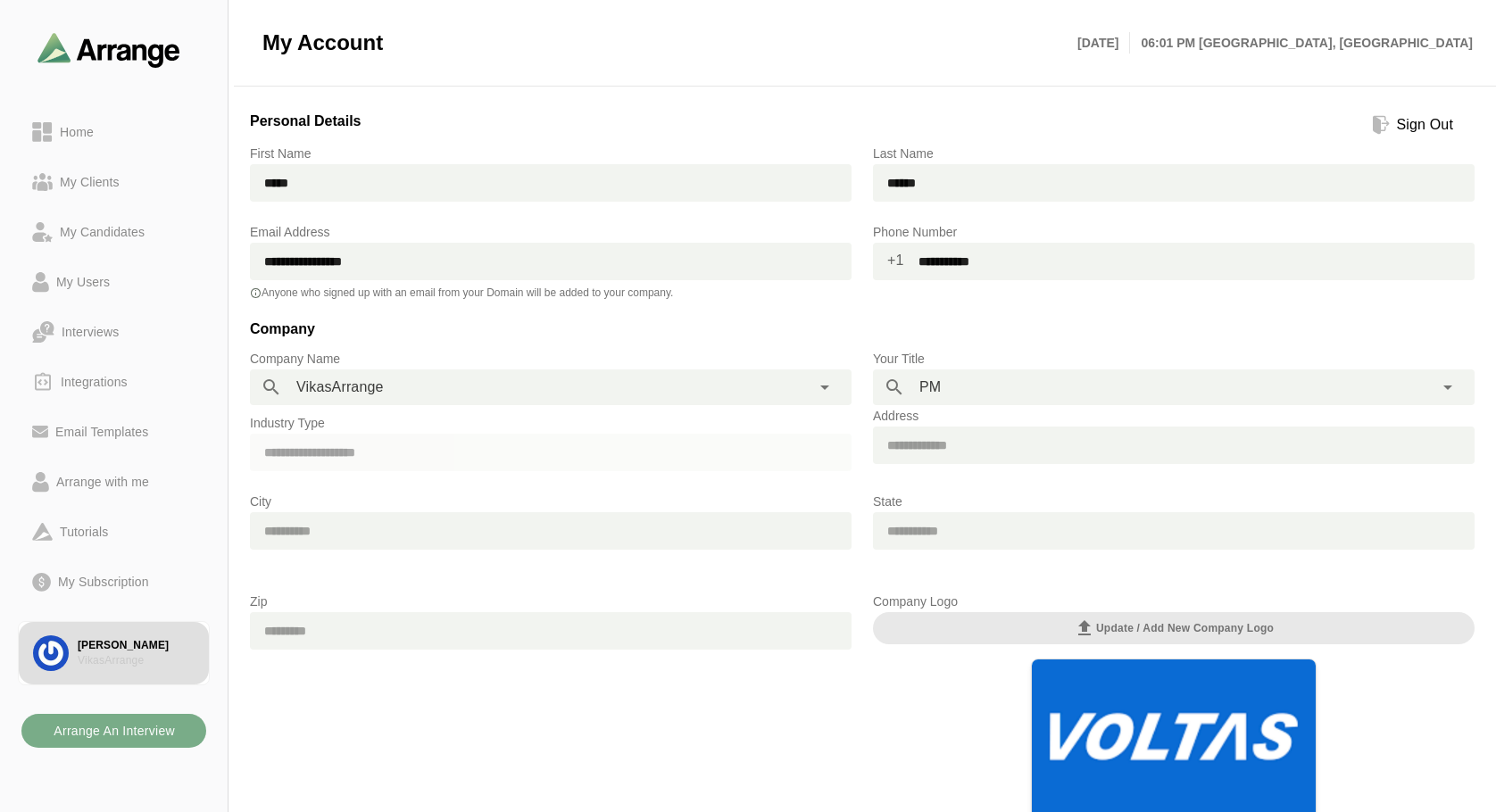 click on "Sign Out" at bounding box center [1425, 125] 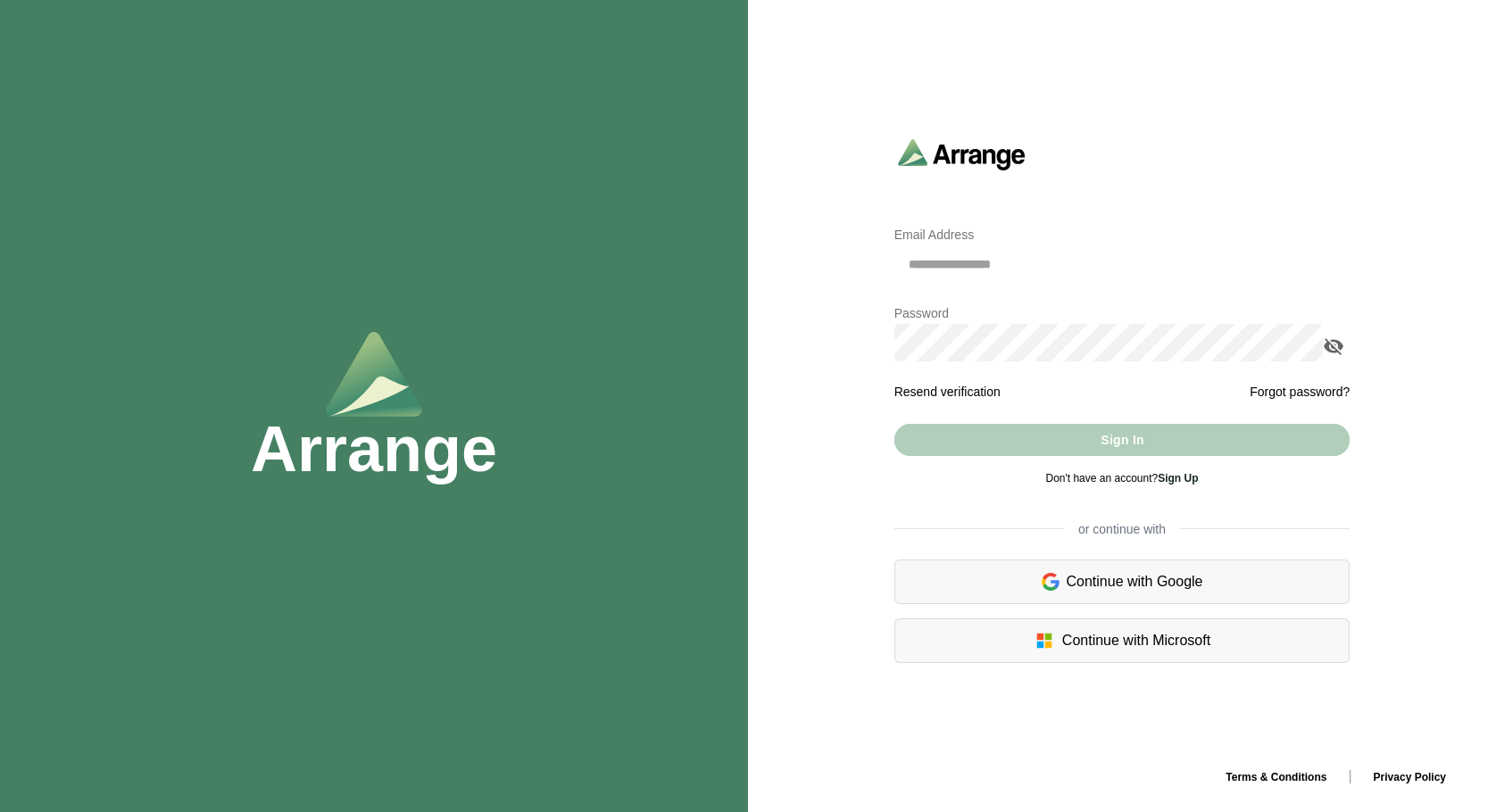 type on "**********" 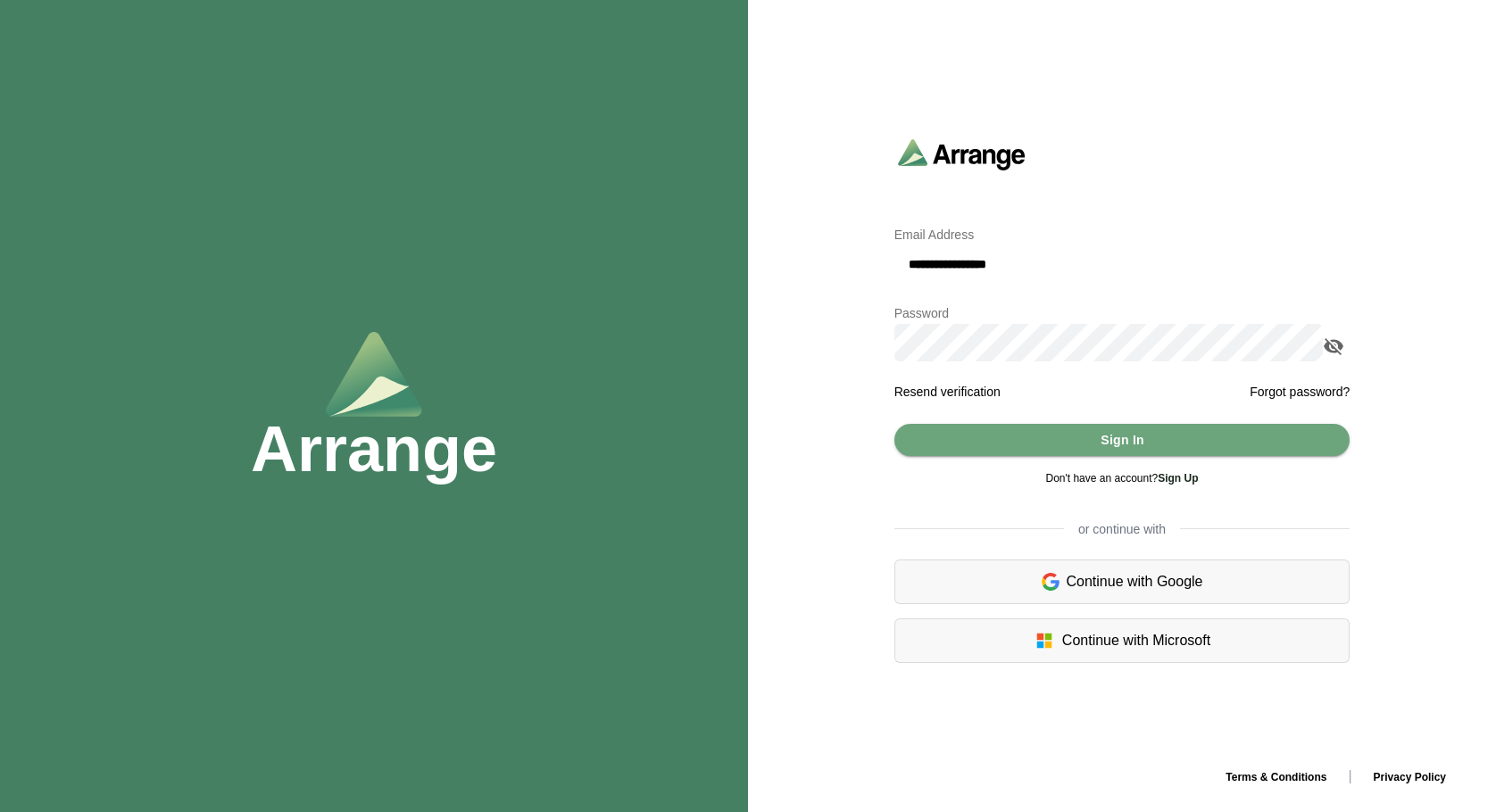 click on "Sign Up" at bounding box center (1177, 478) 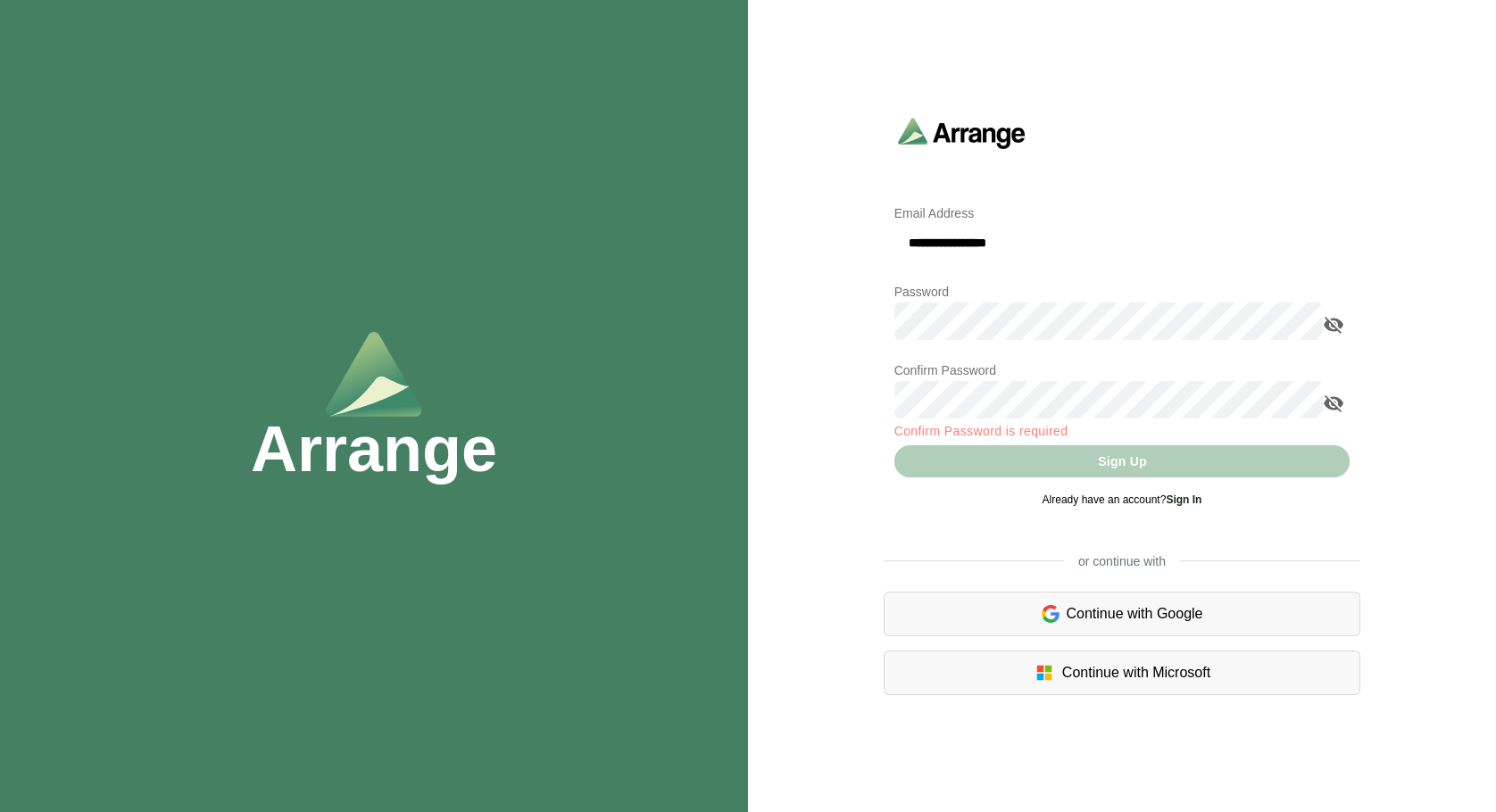 click on "**********" 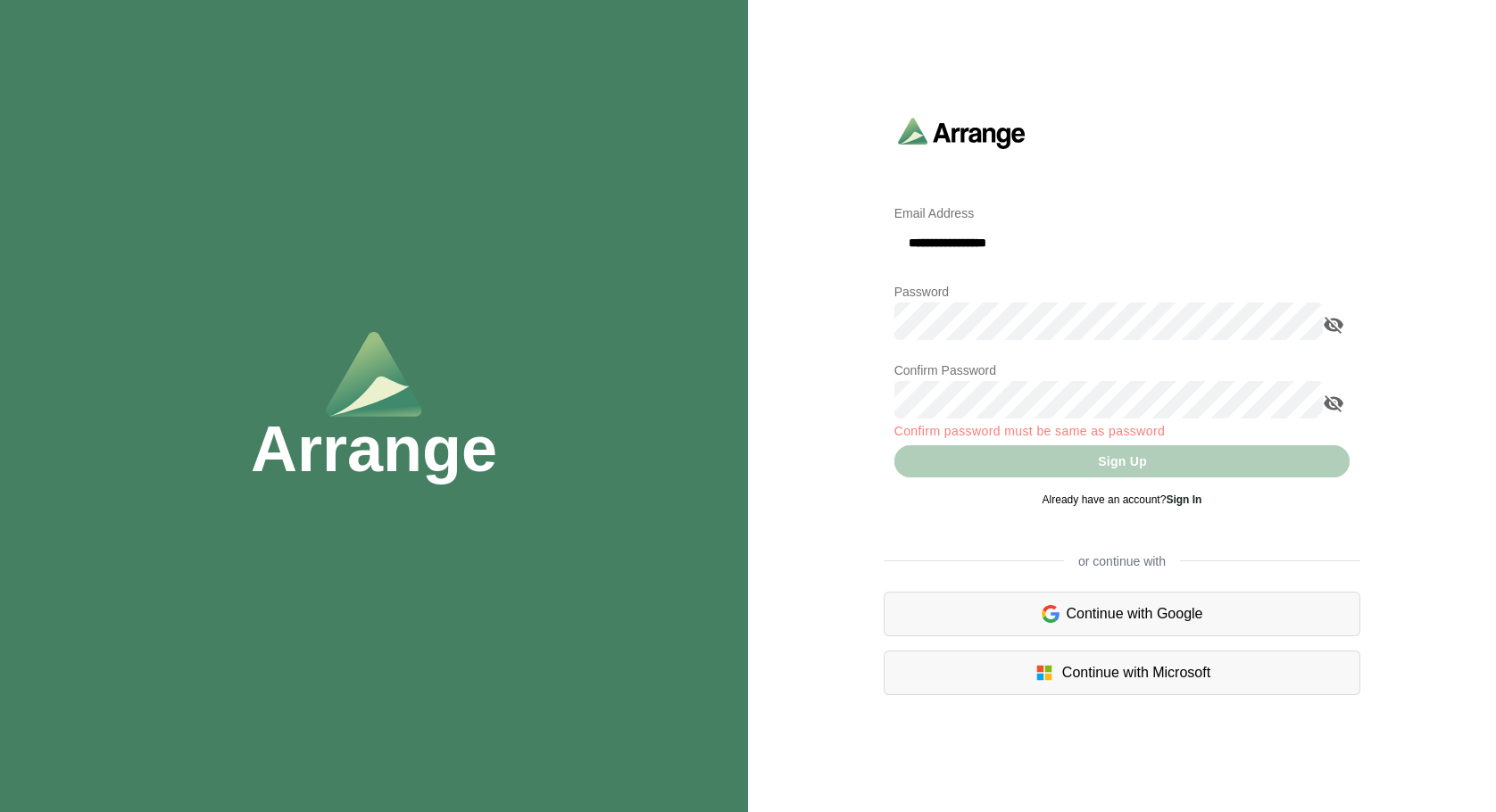 click on "**********" at bounding box center (1122, 405) 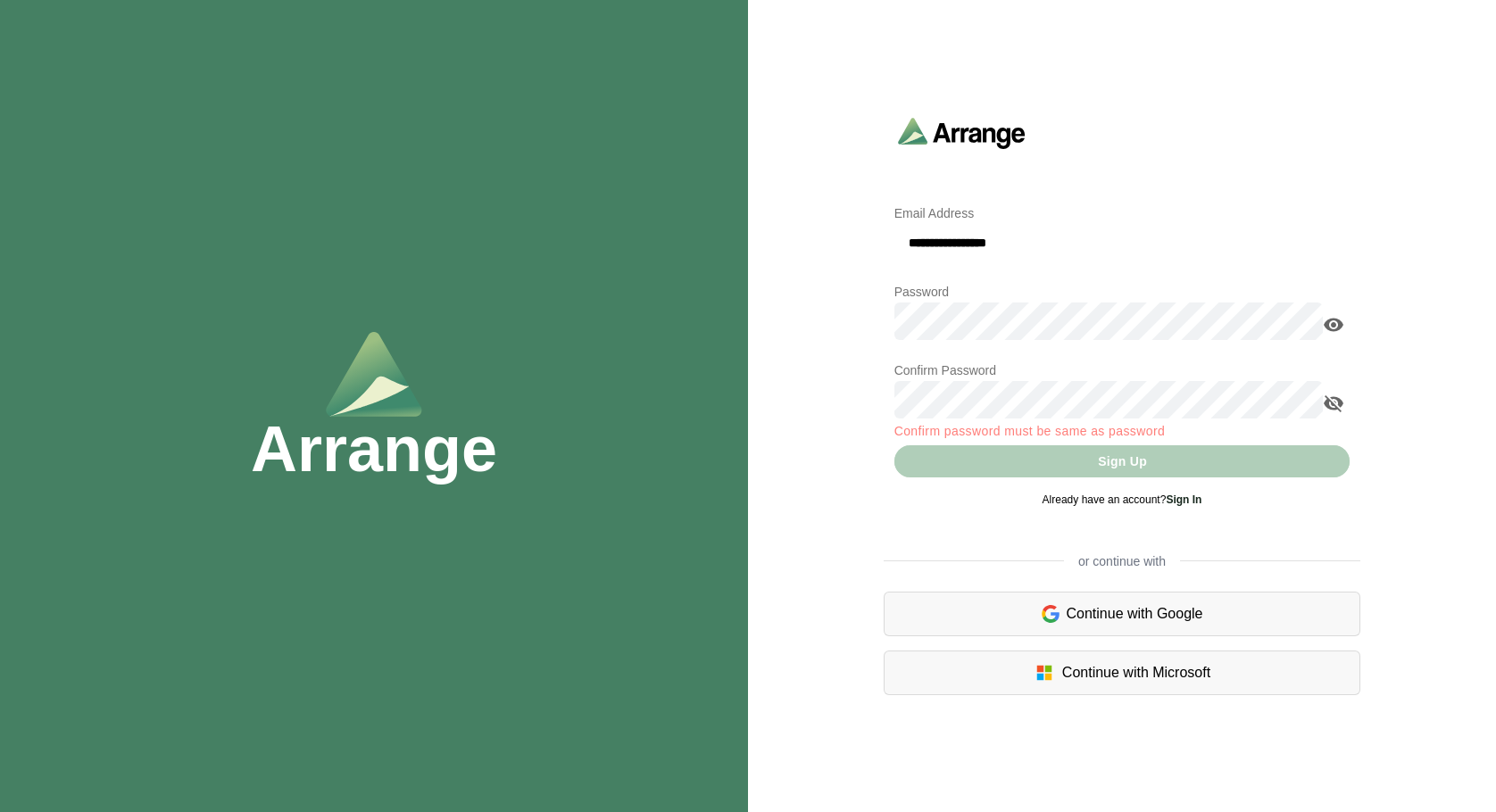 click at bounding box center (1334, 403) 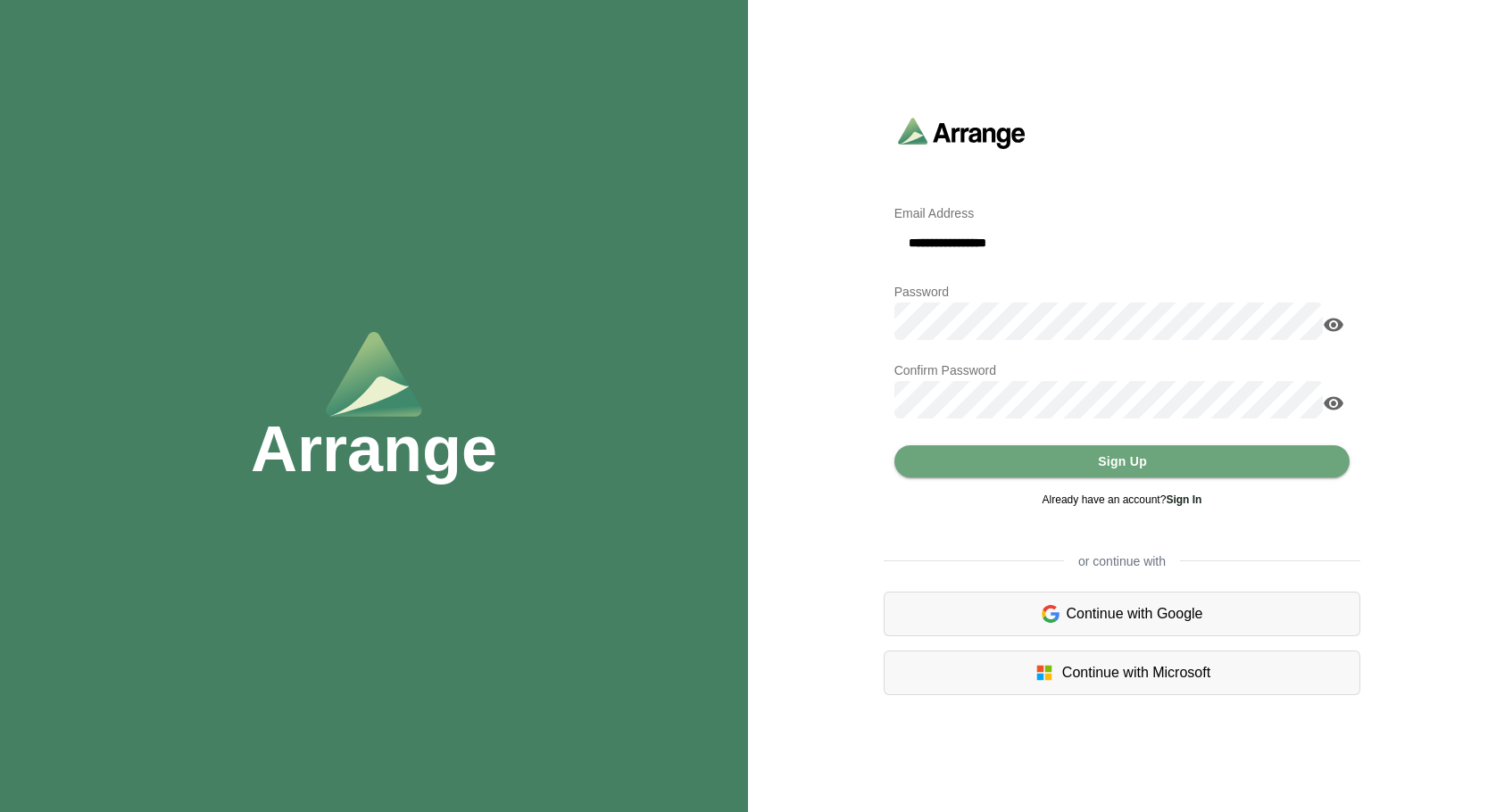 click on "**********" at bounding box center (1122, 405) 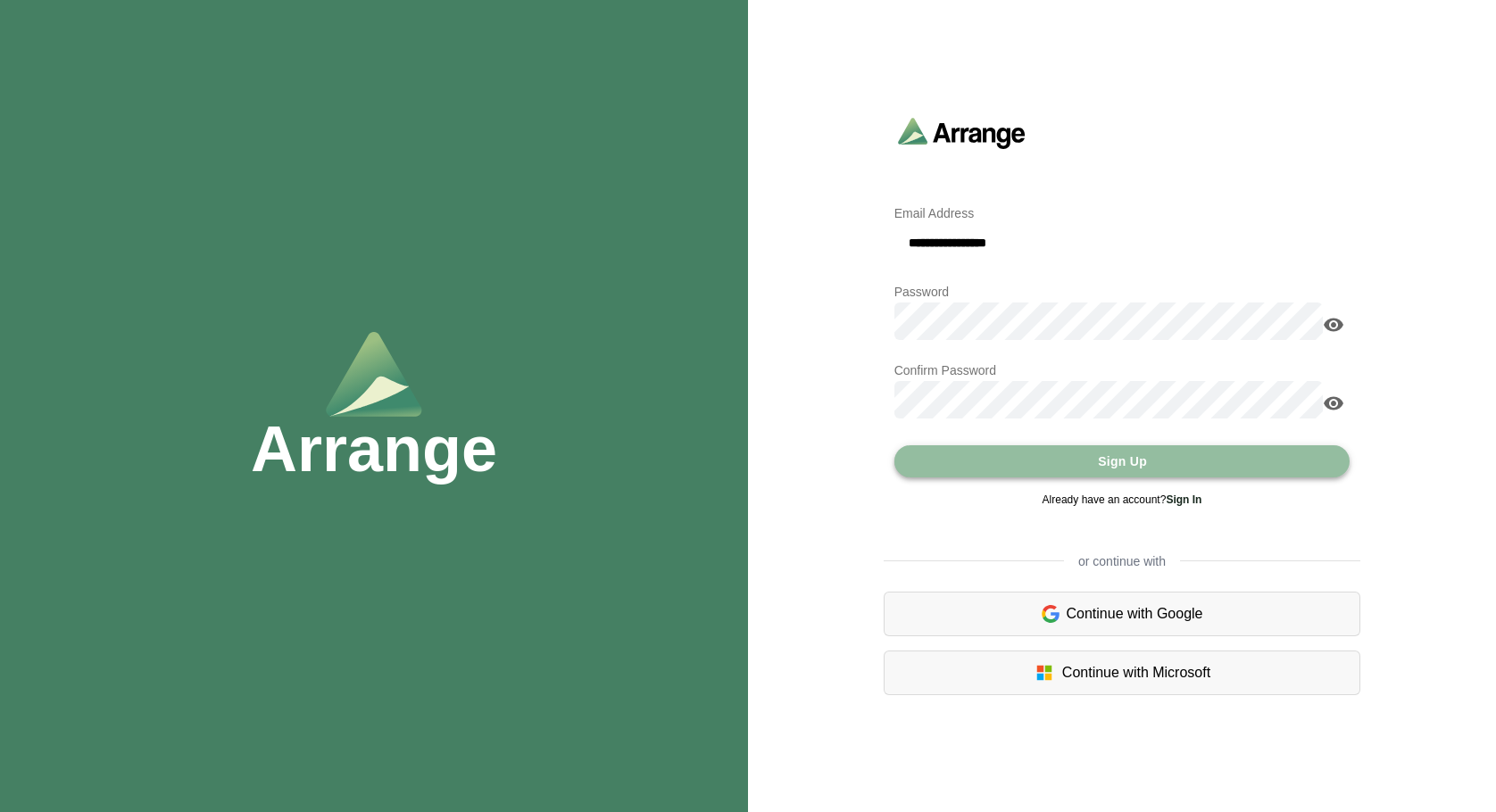 click on "Sign Up" at bounding box center [1122, 461] 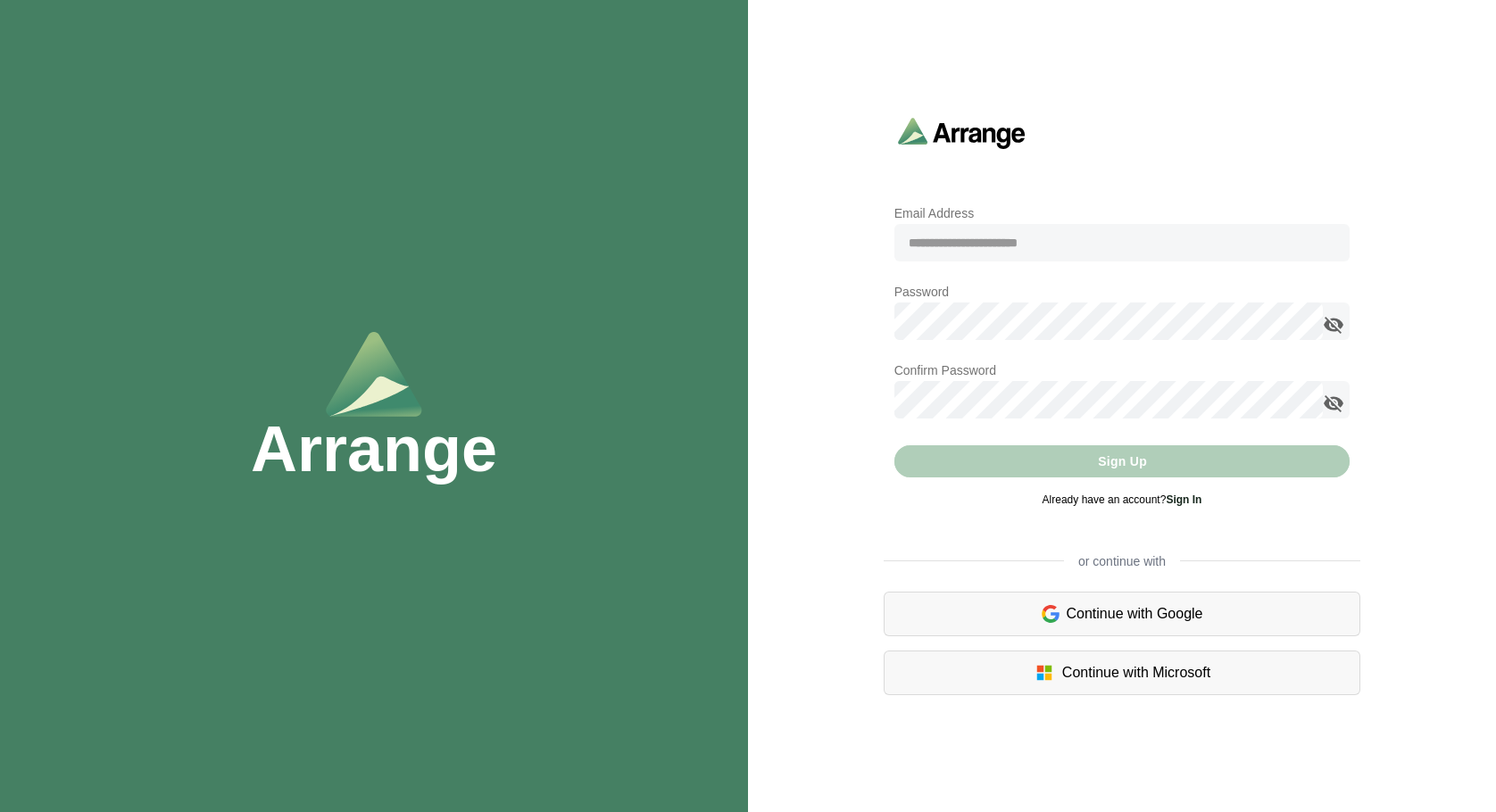 scroll, scrollTop: 0, scrollLeft: 0, axis: both 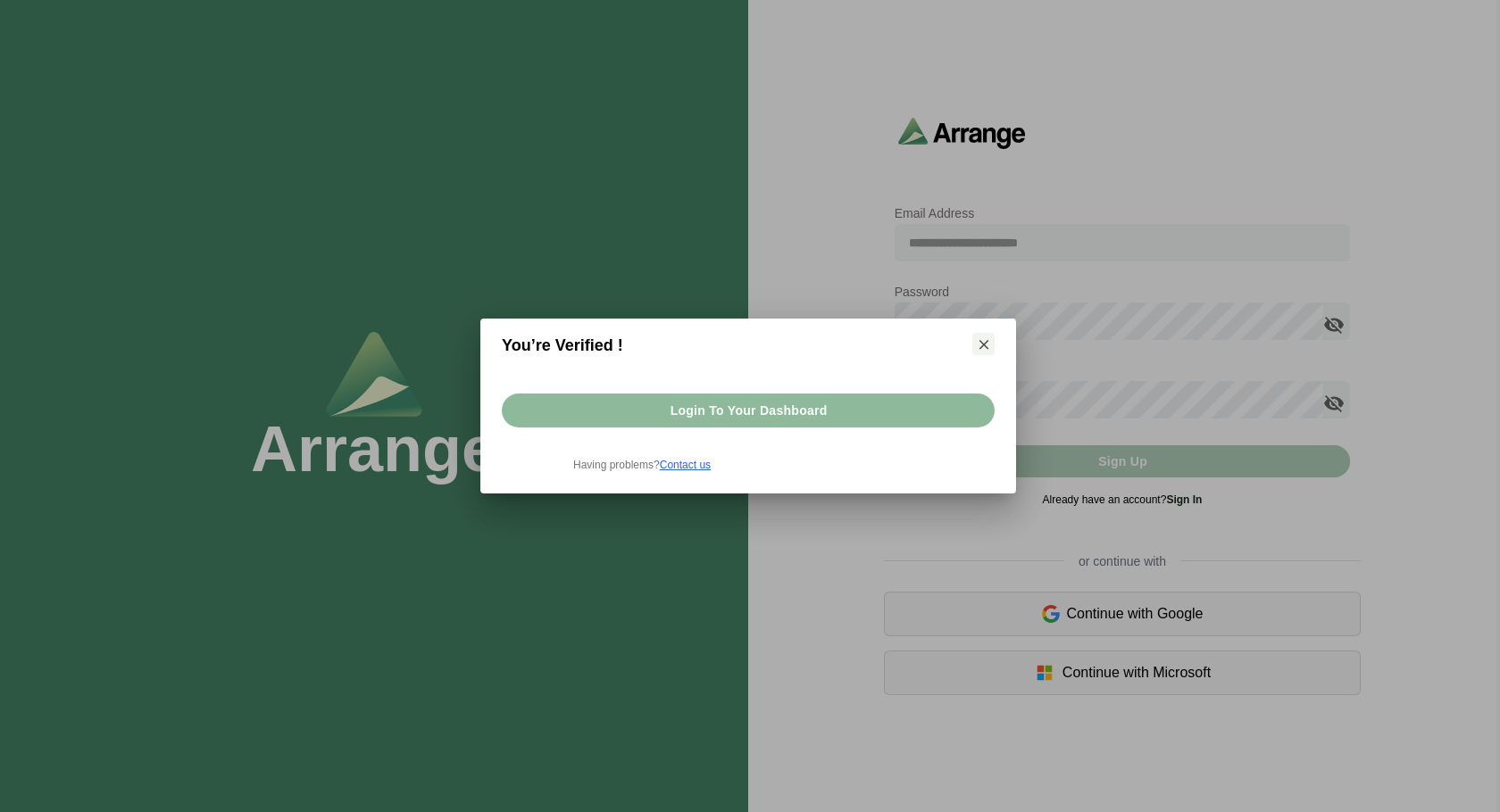 type on "**********" 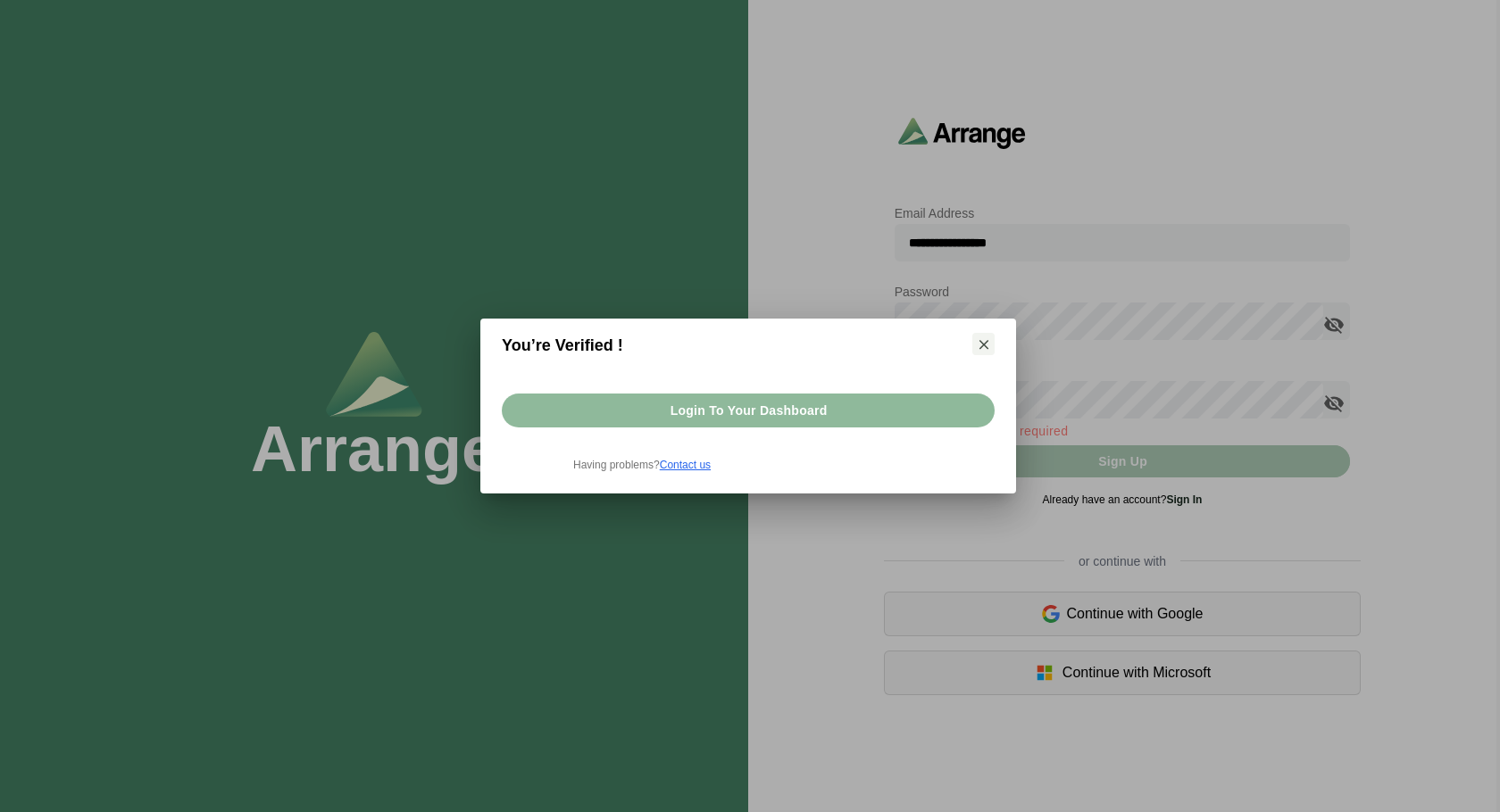 drag, startPoint x: 564, startPoint y: 460, endPoint x: 727, endPoint y: 466, distance: 163.11039 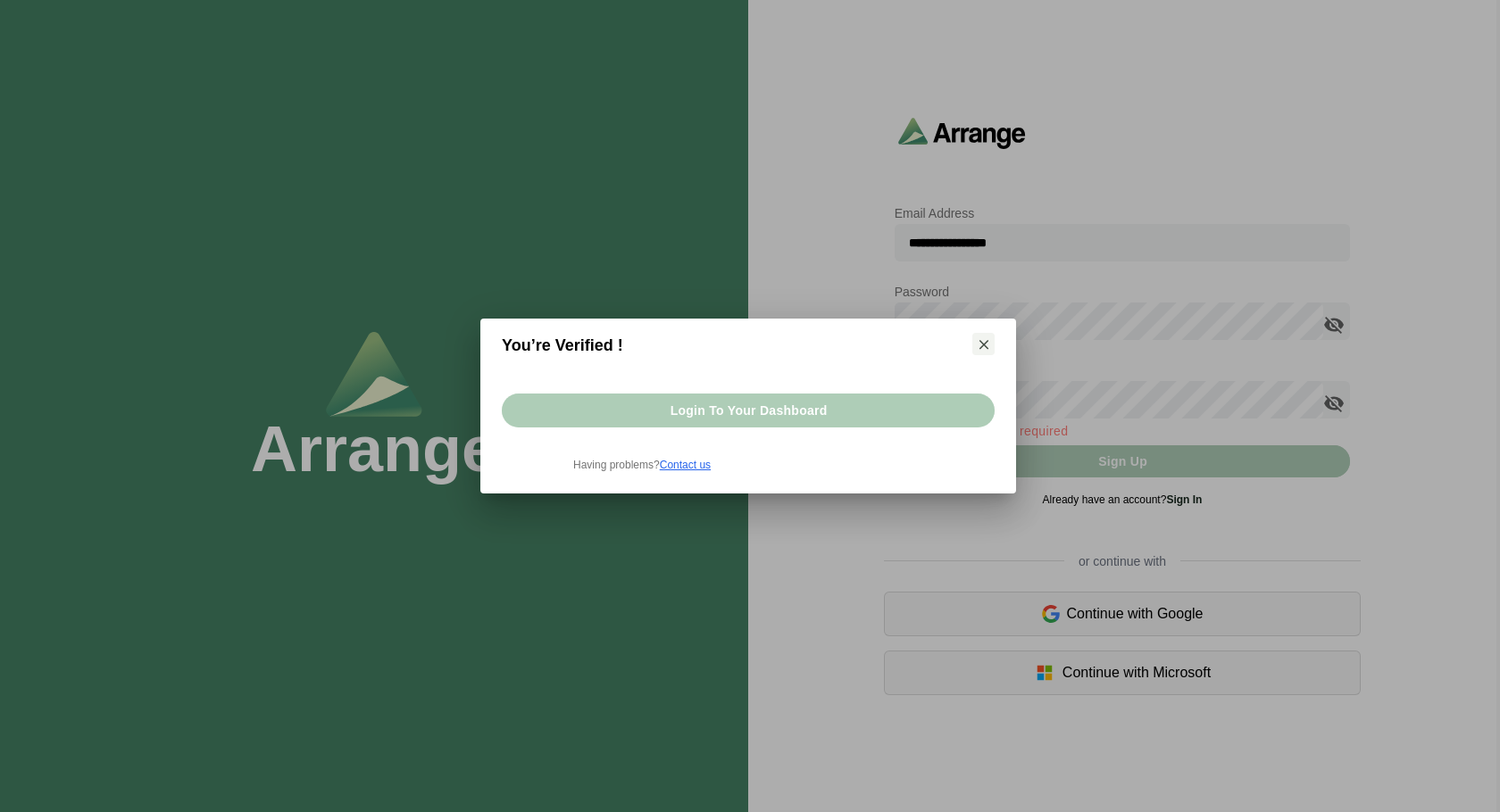 click on "Login to your dashboard" 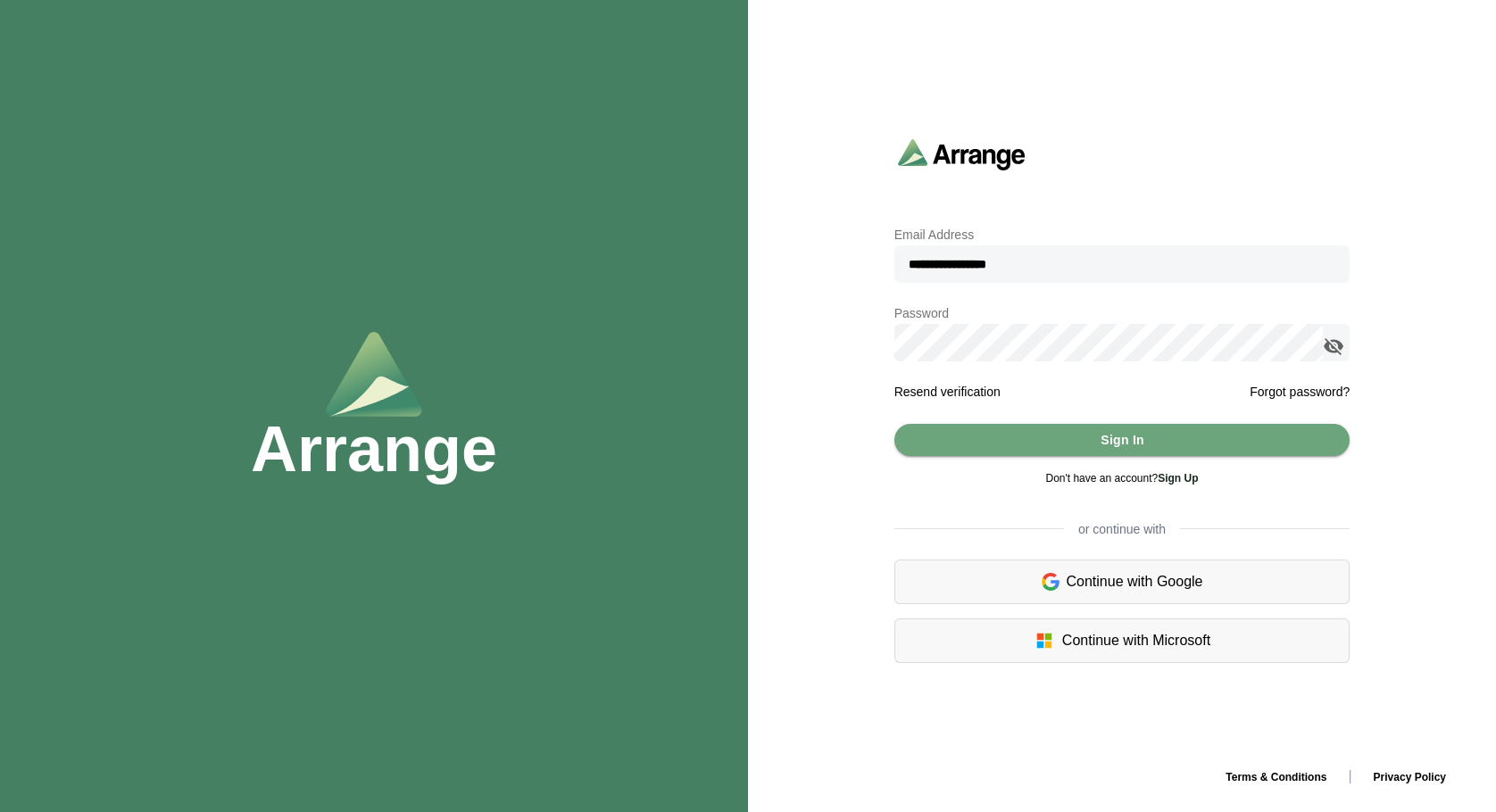 click on "**********" 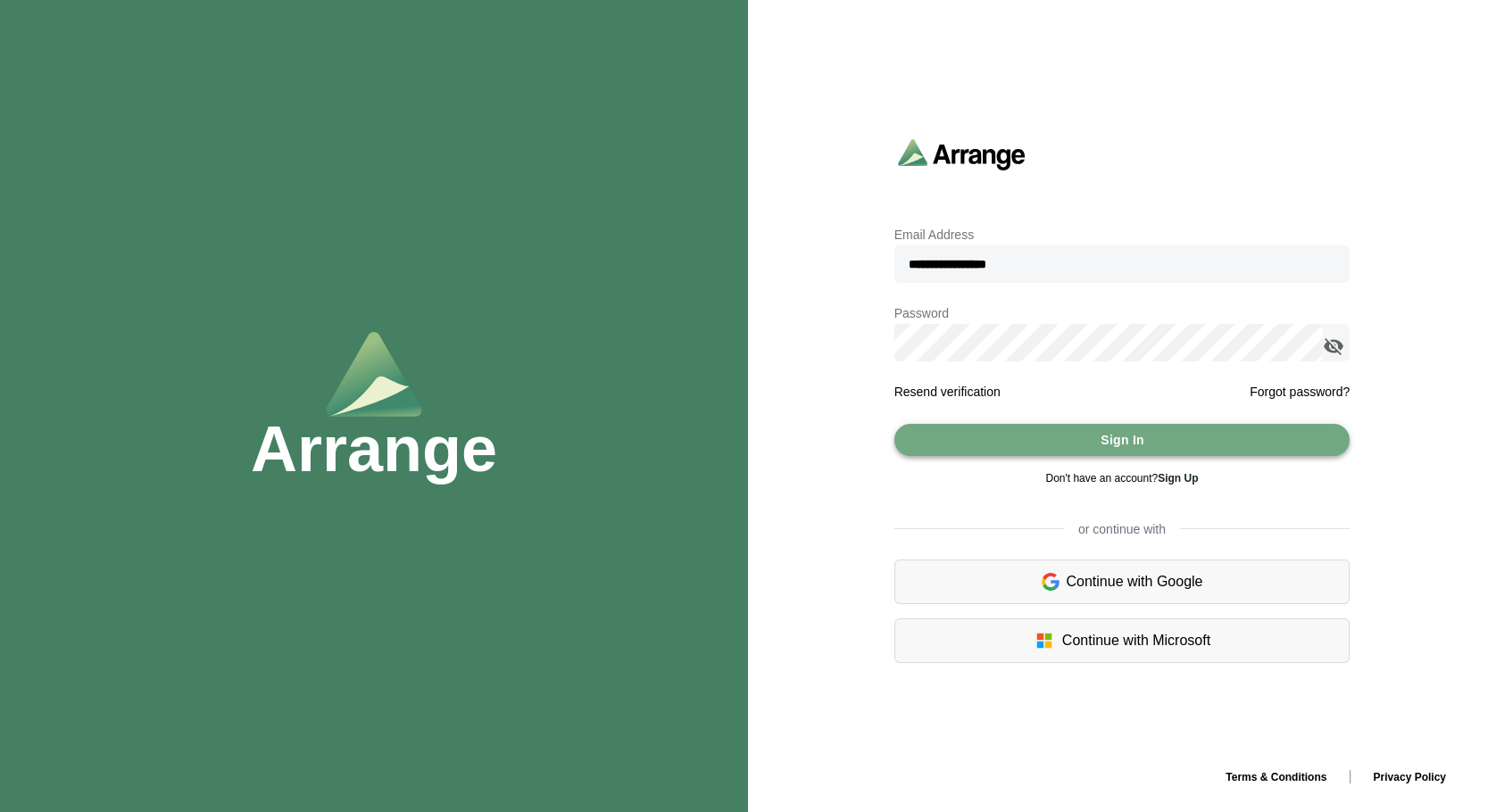 type on "**********" 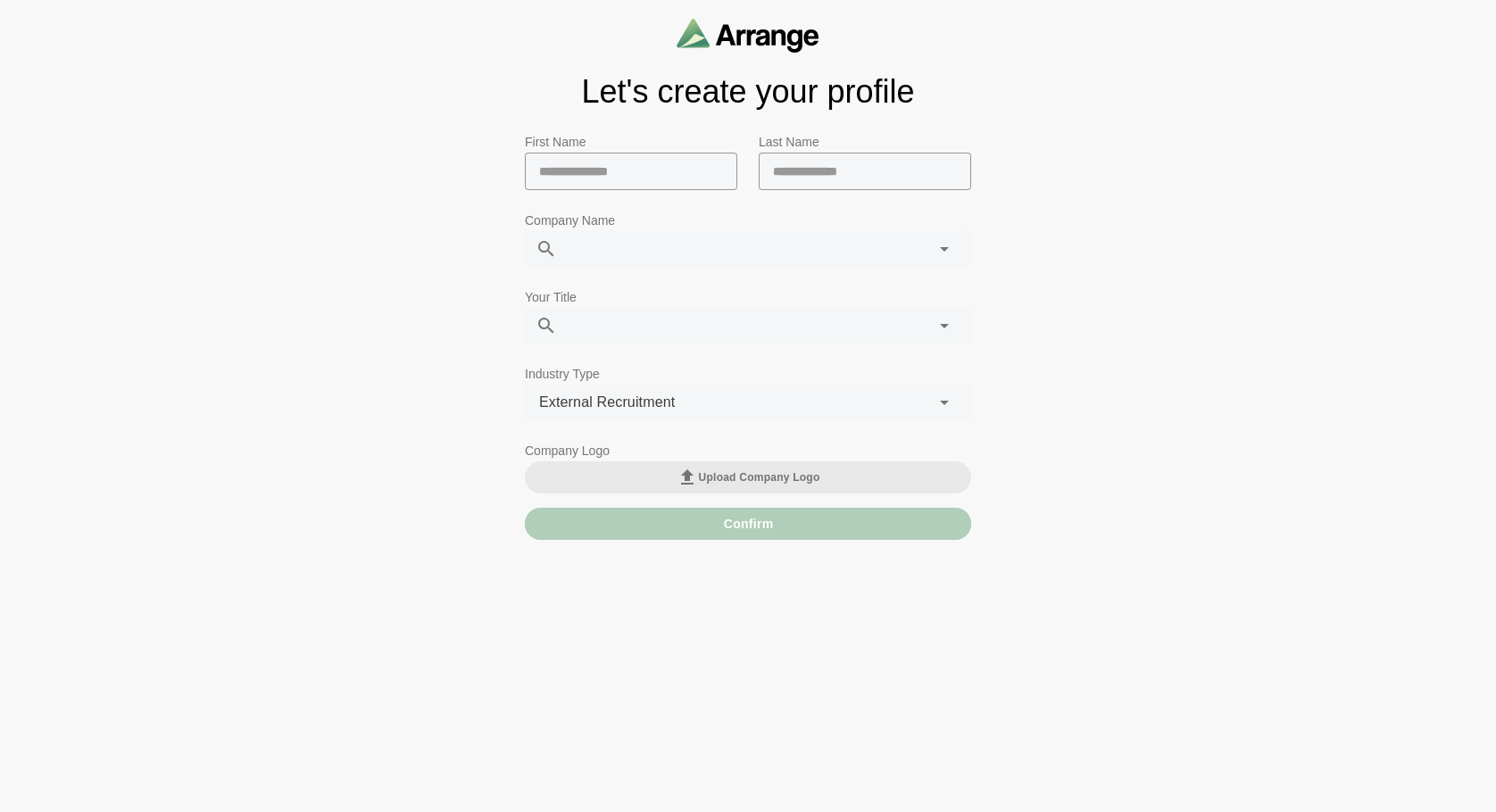 click on "**********" 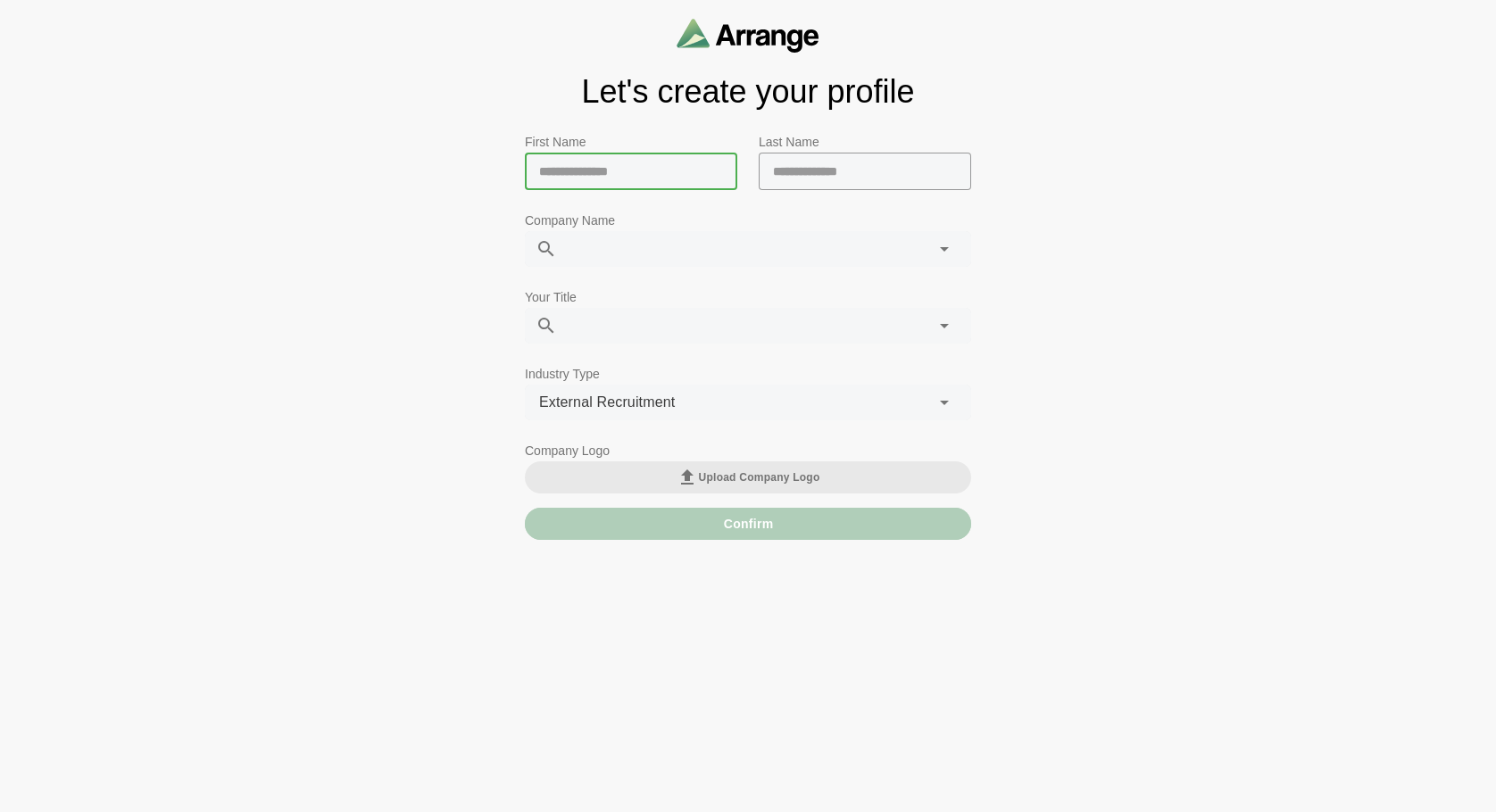 click 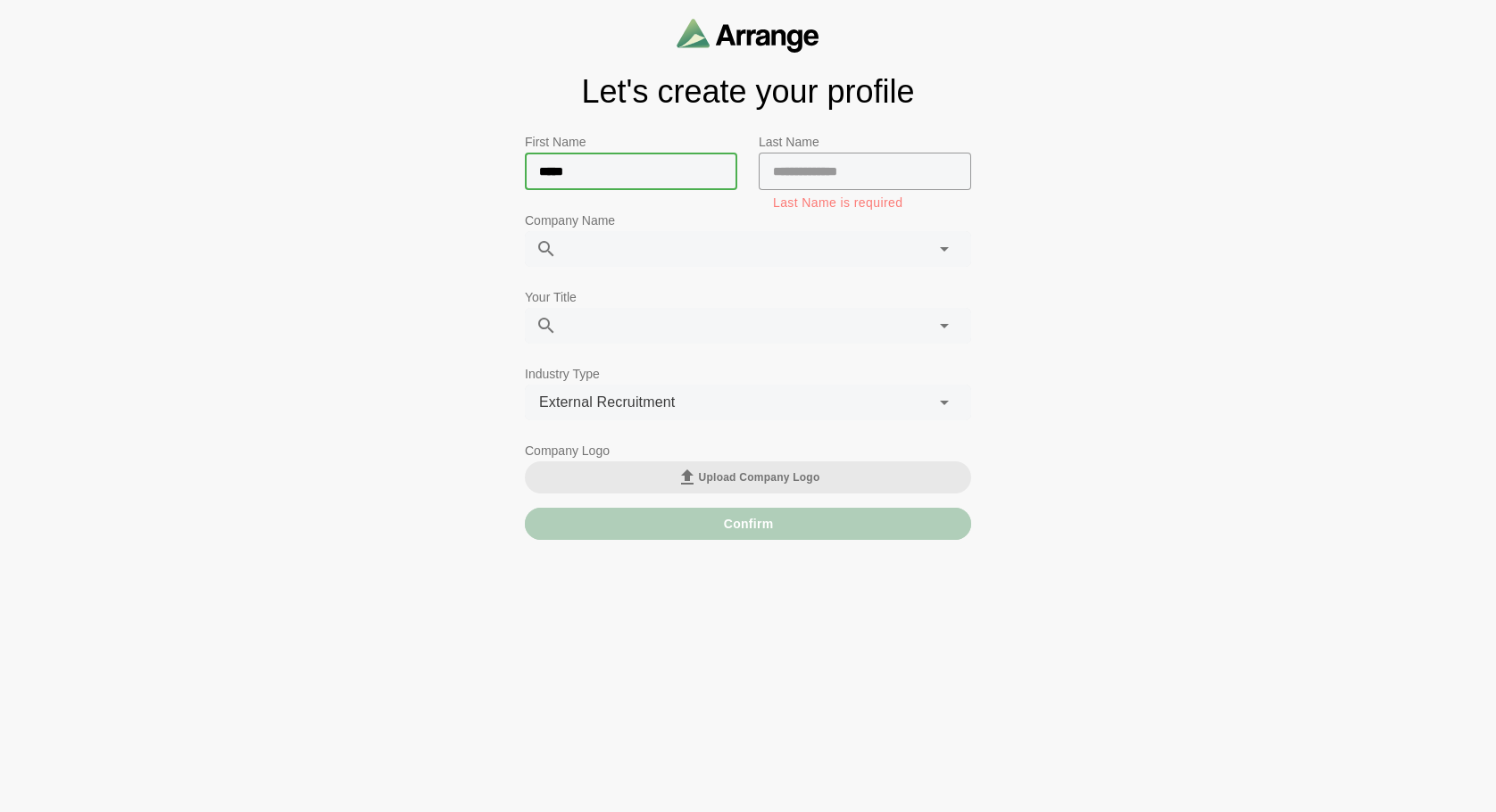 type on "*****" 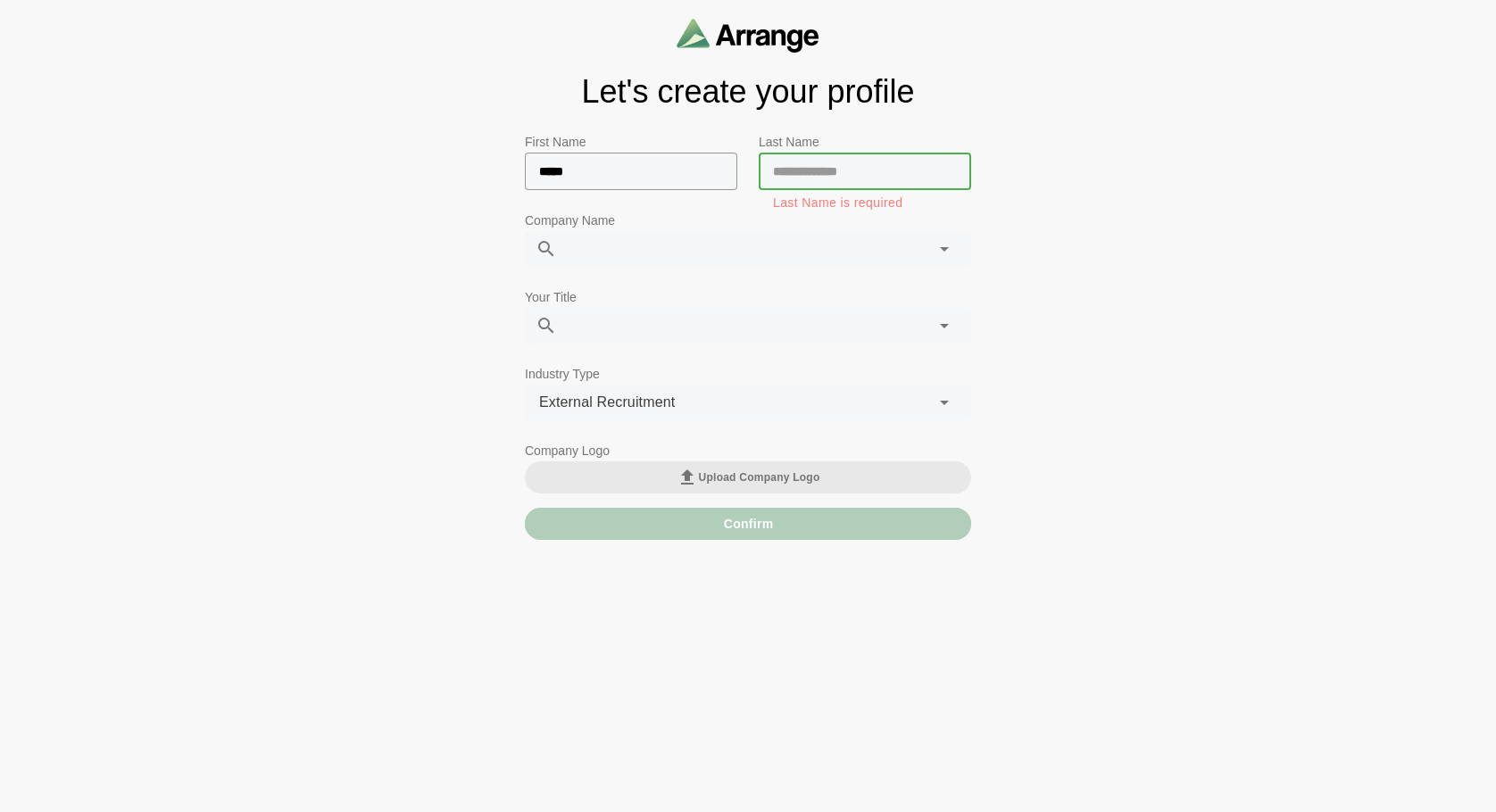 click 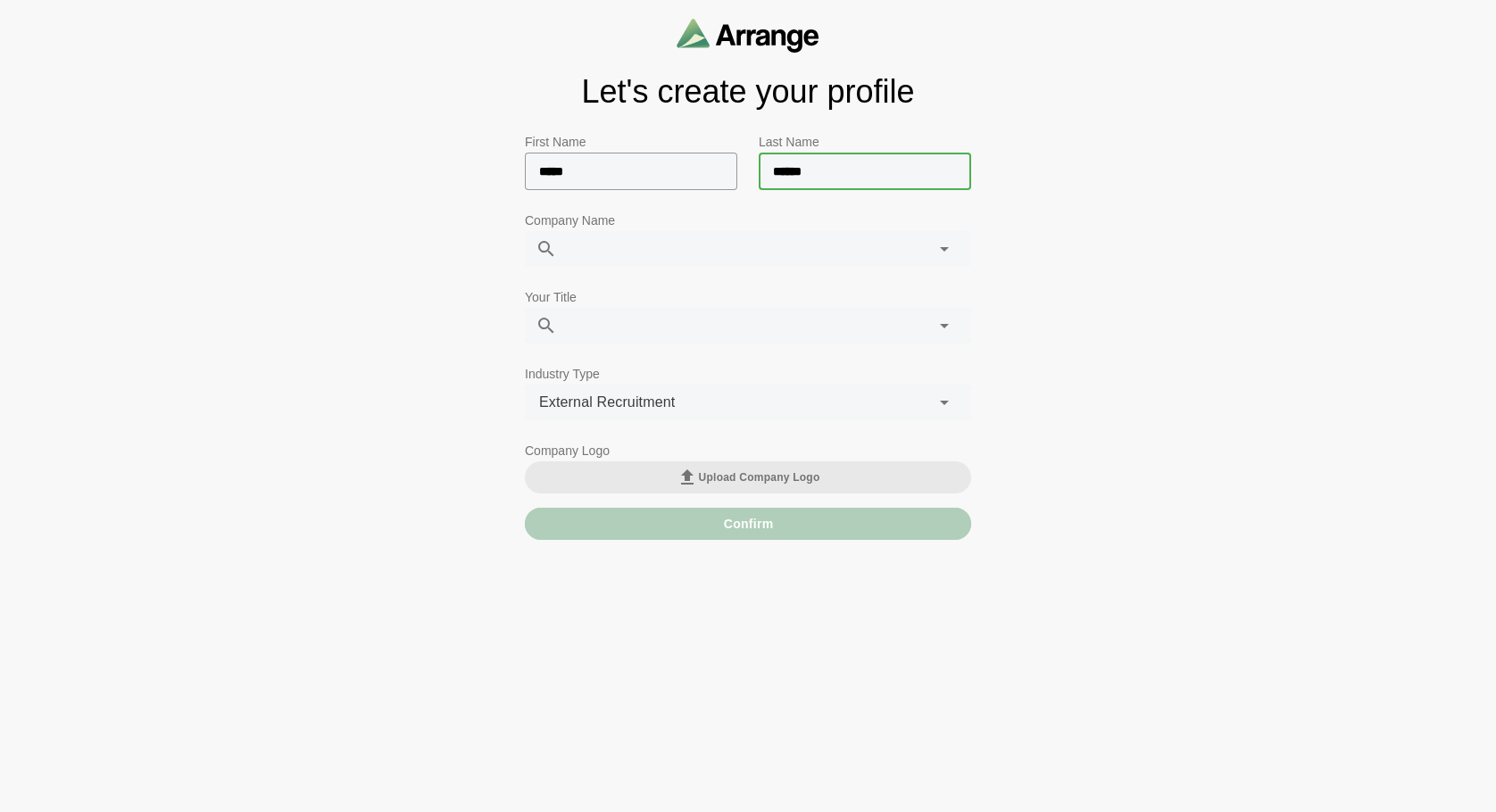 type on "******" 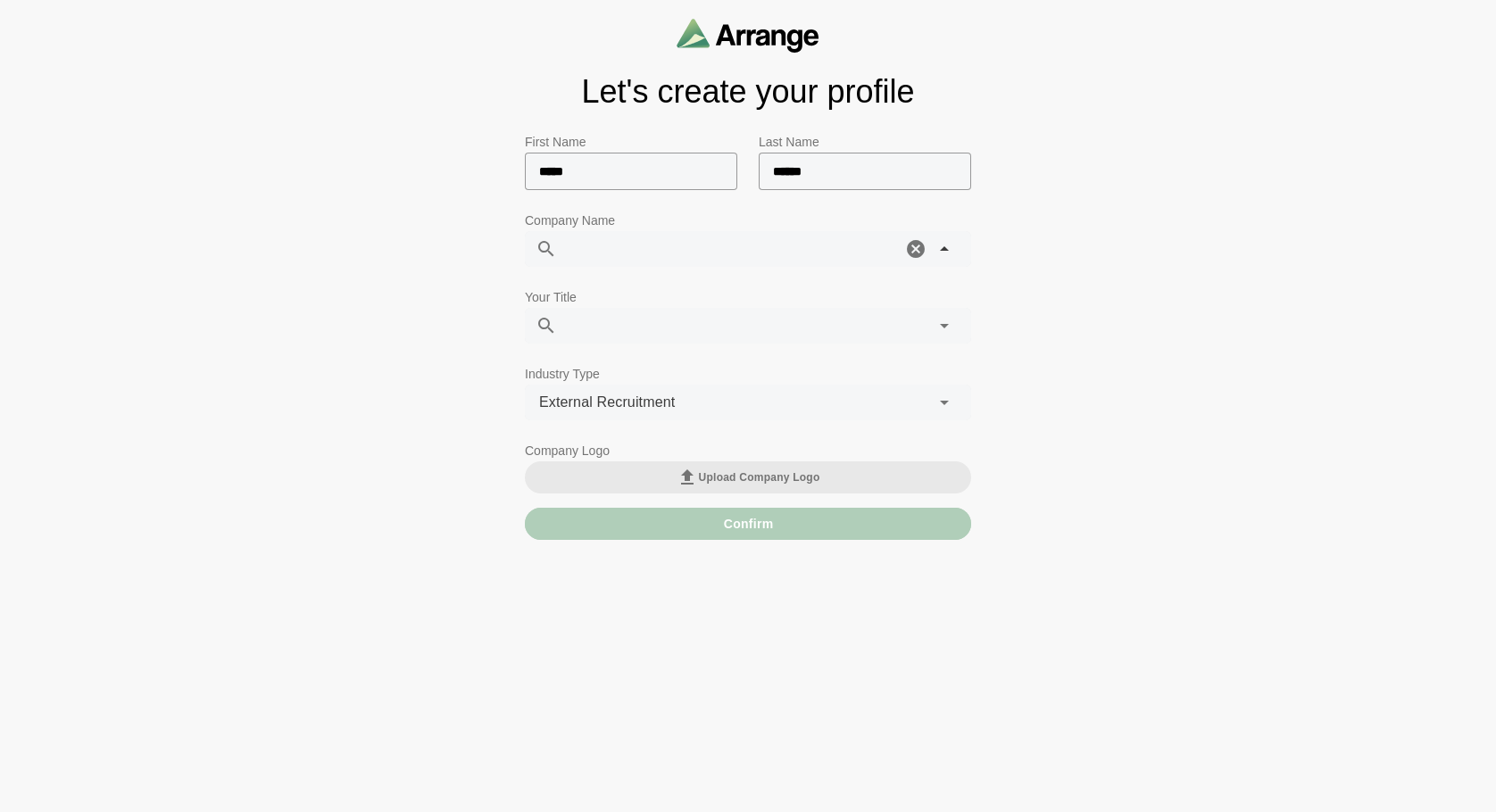click 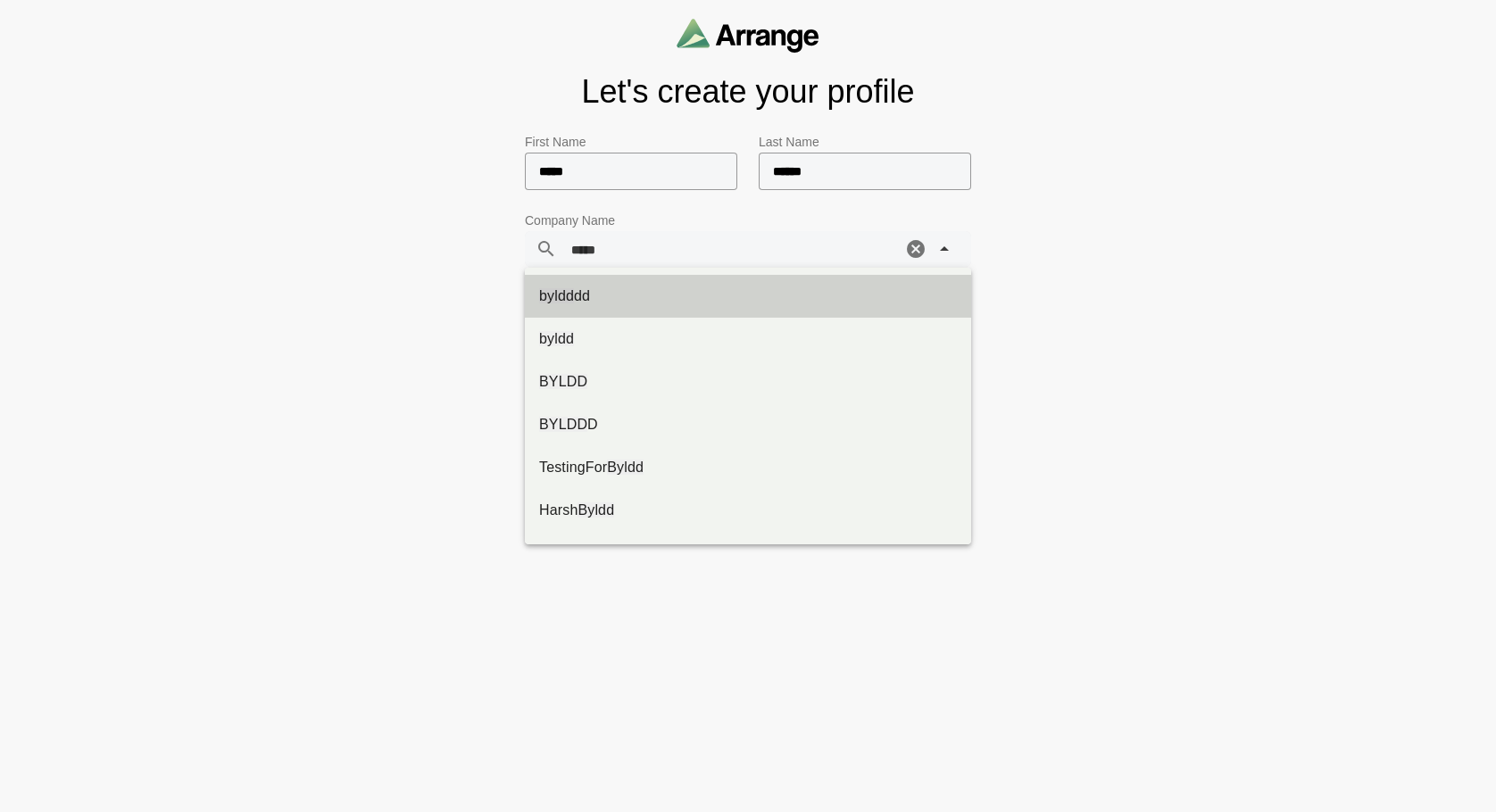 click on "byldd dd" at bounding box center (748, 296) 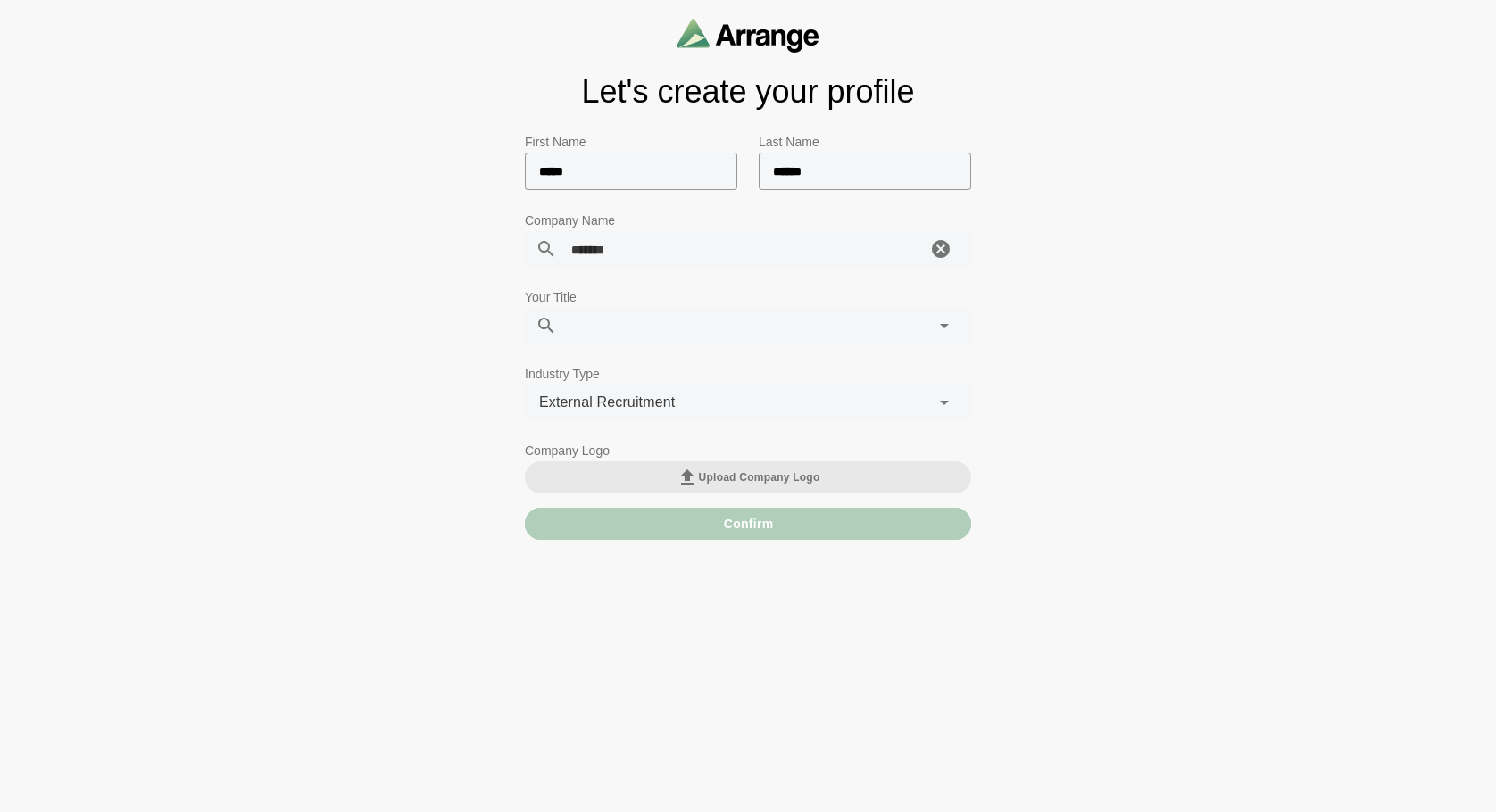 type on "*******" 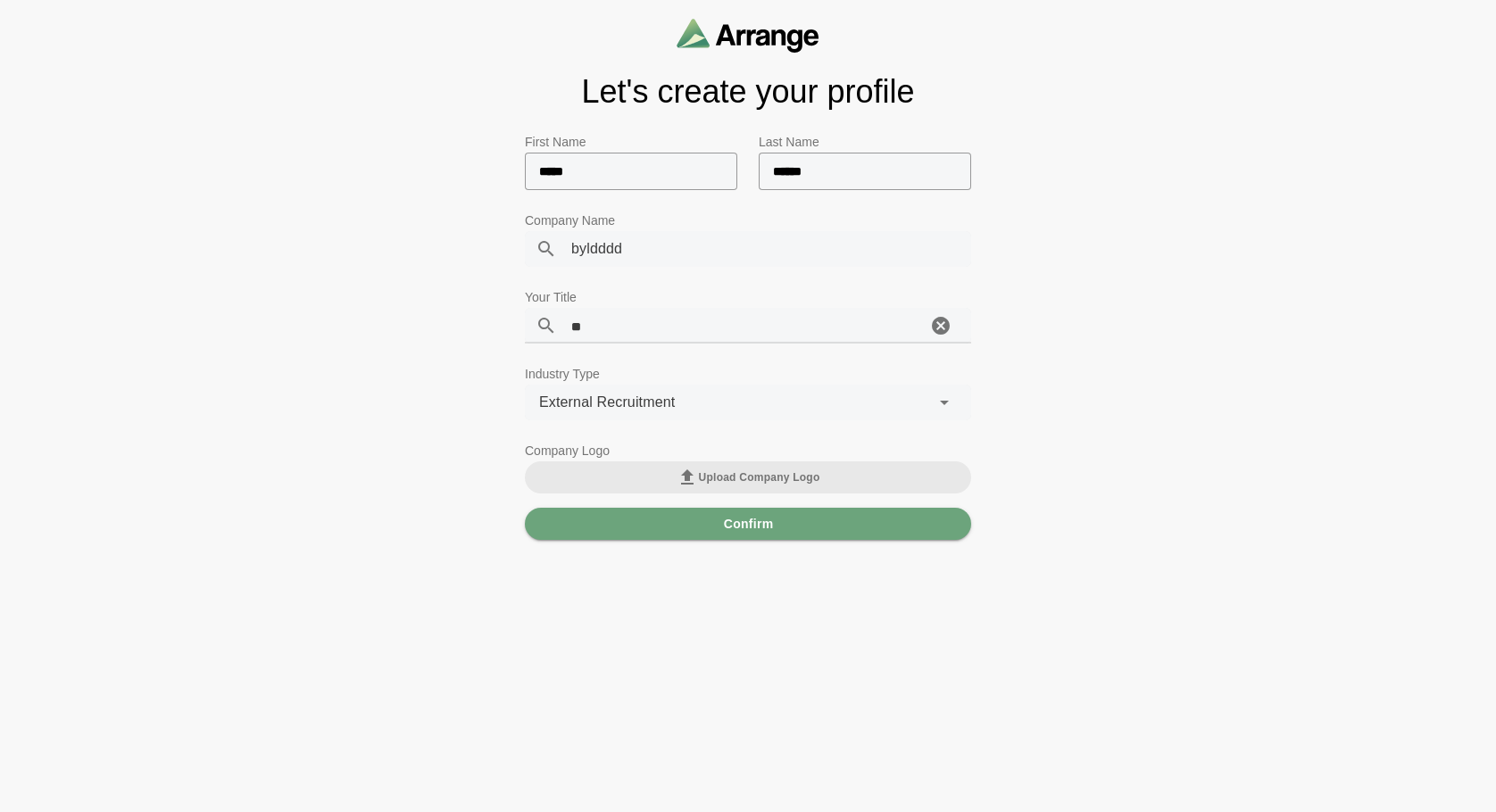 type on "*" 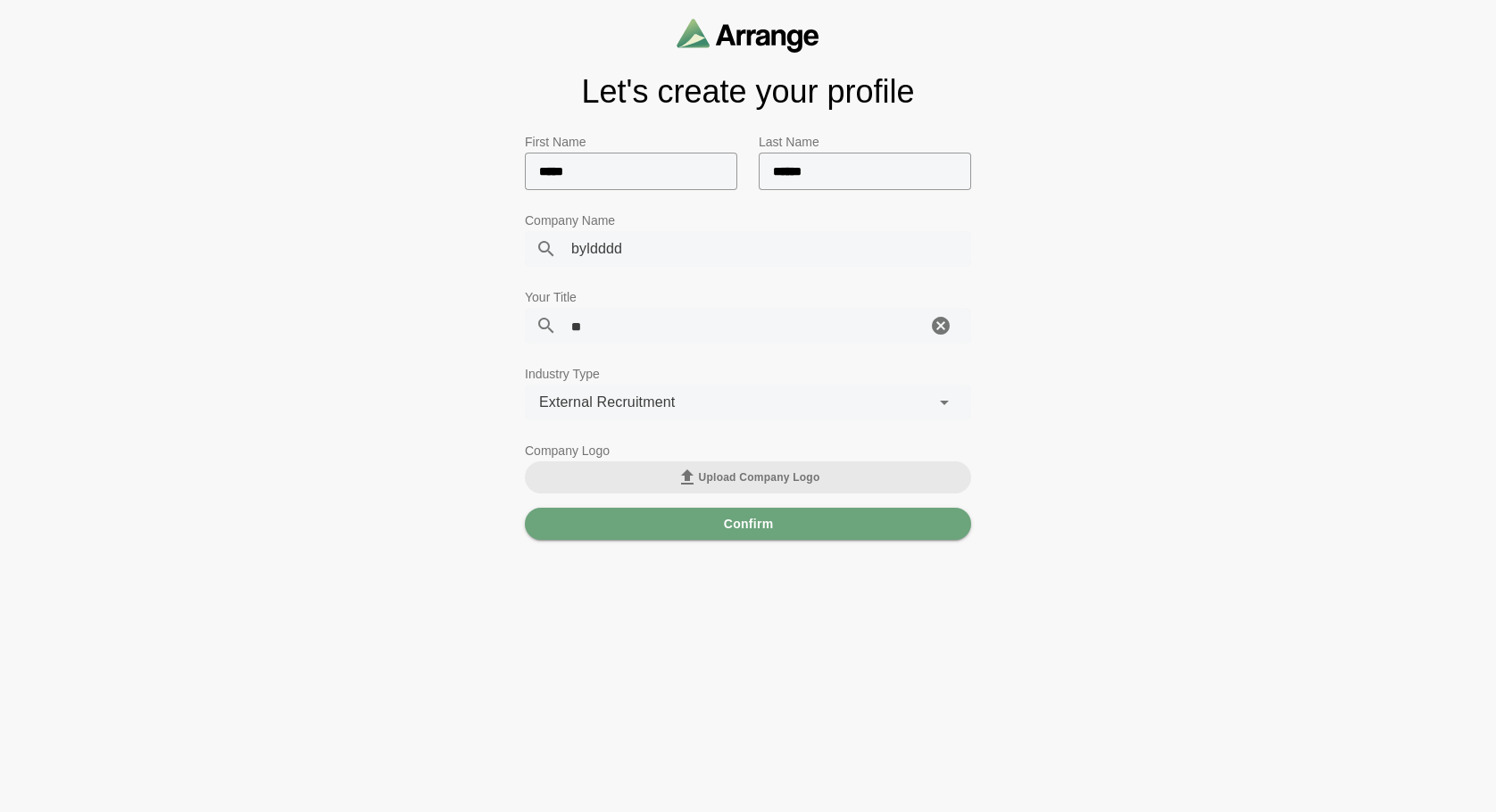 type on "**" 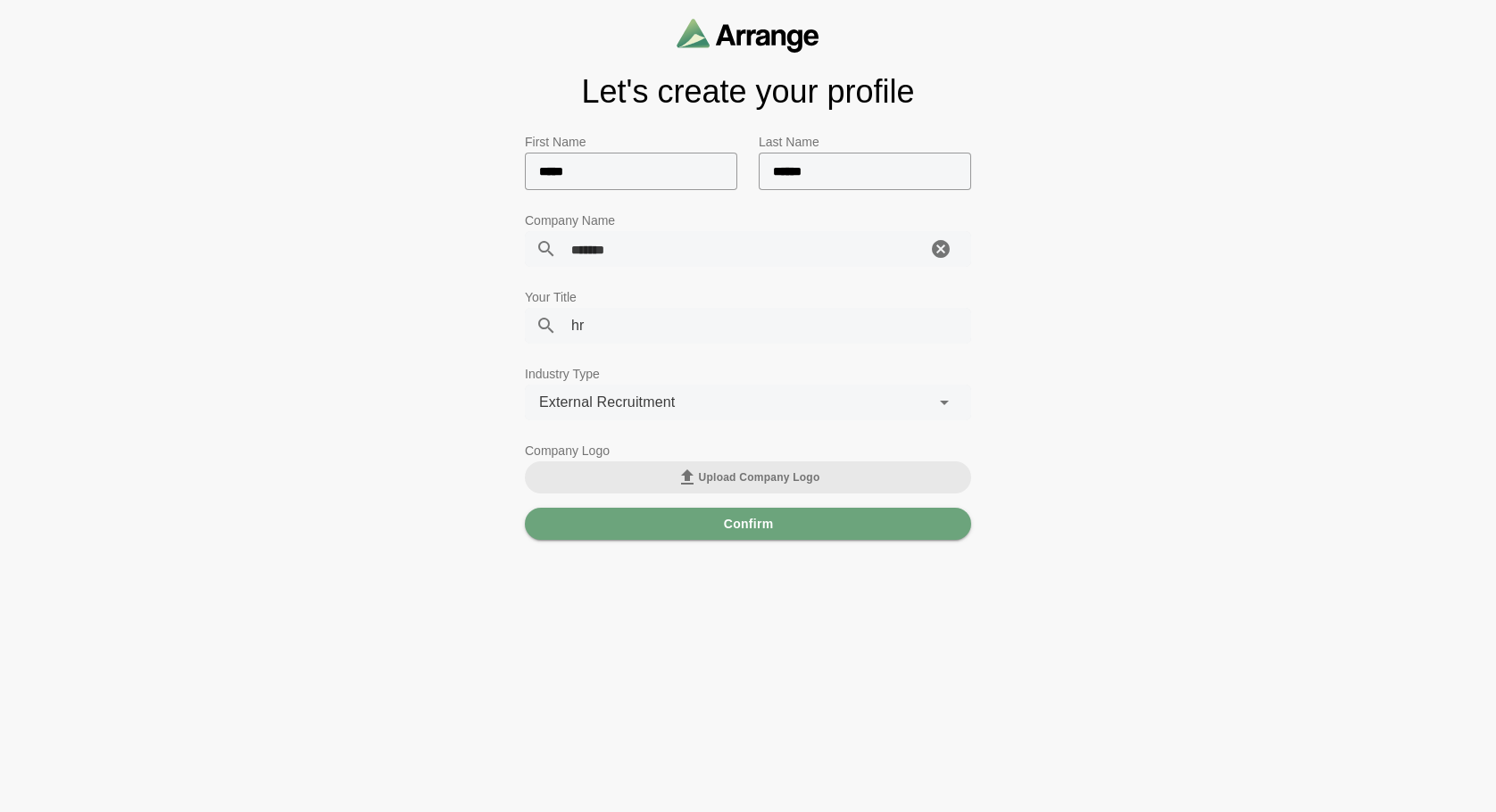 click on "byldddd *******" 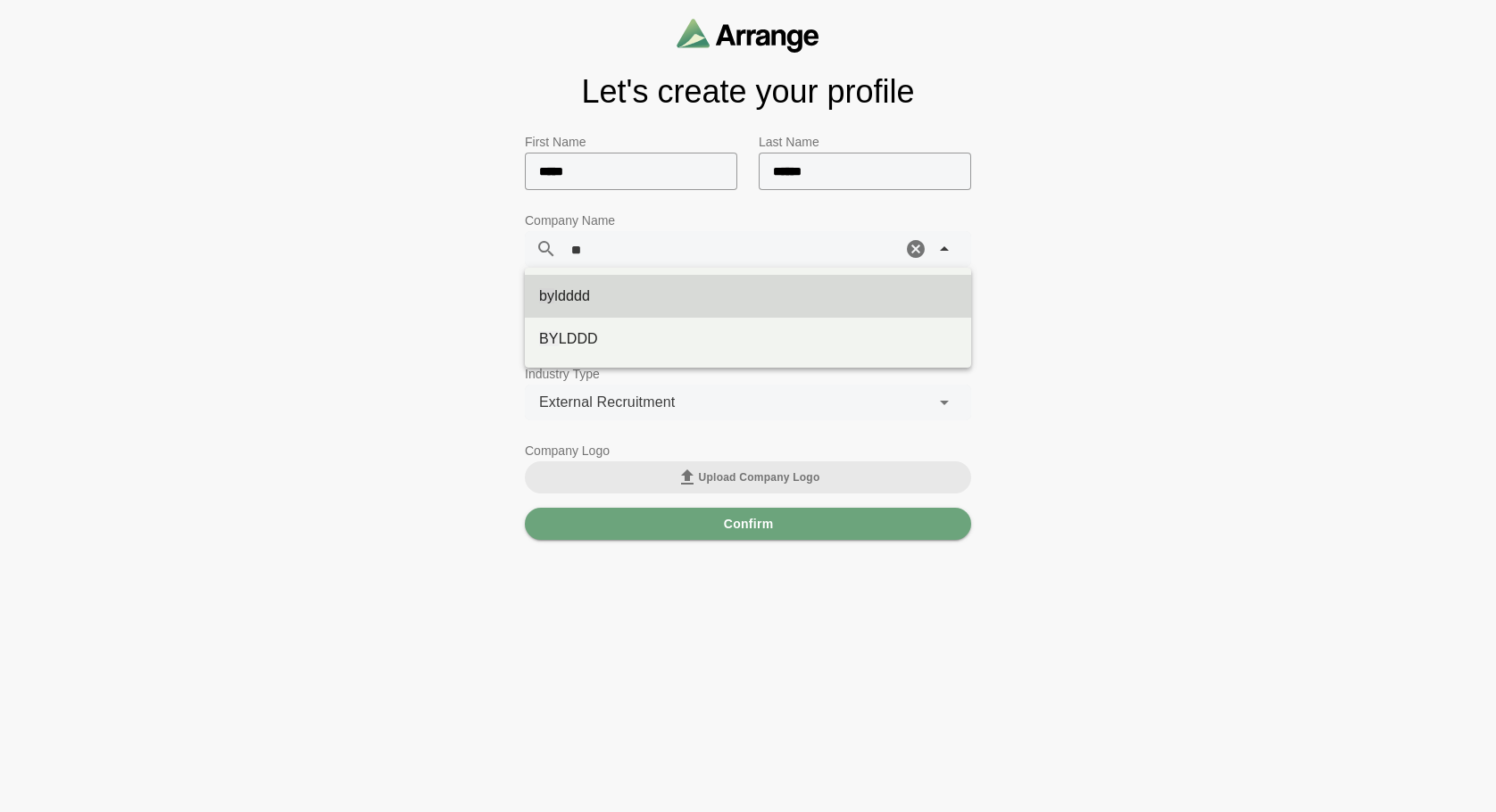 type on "*" 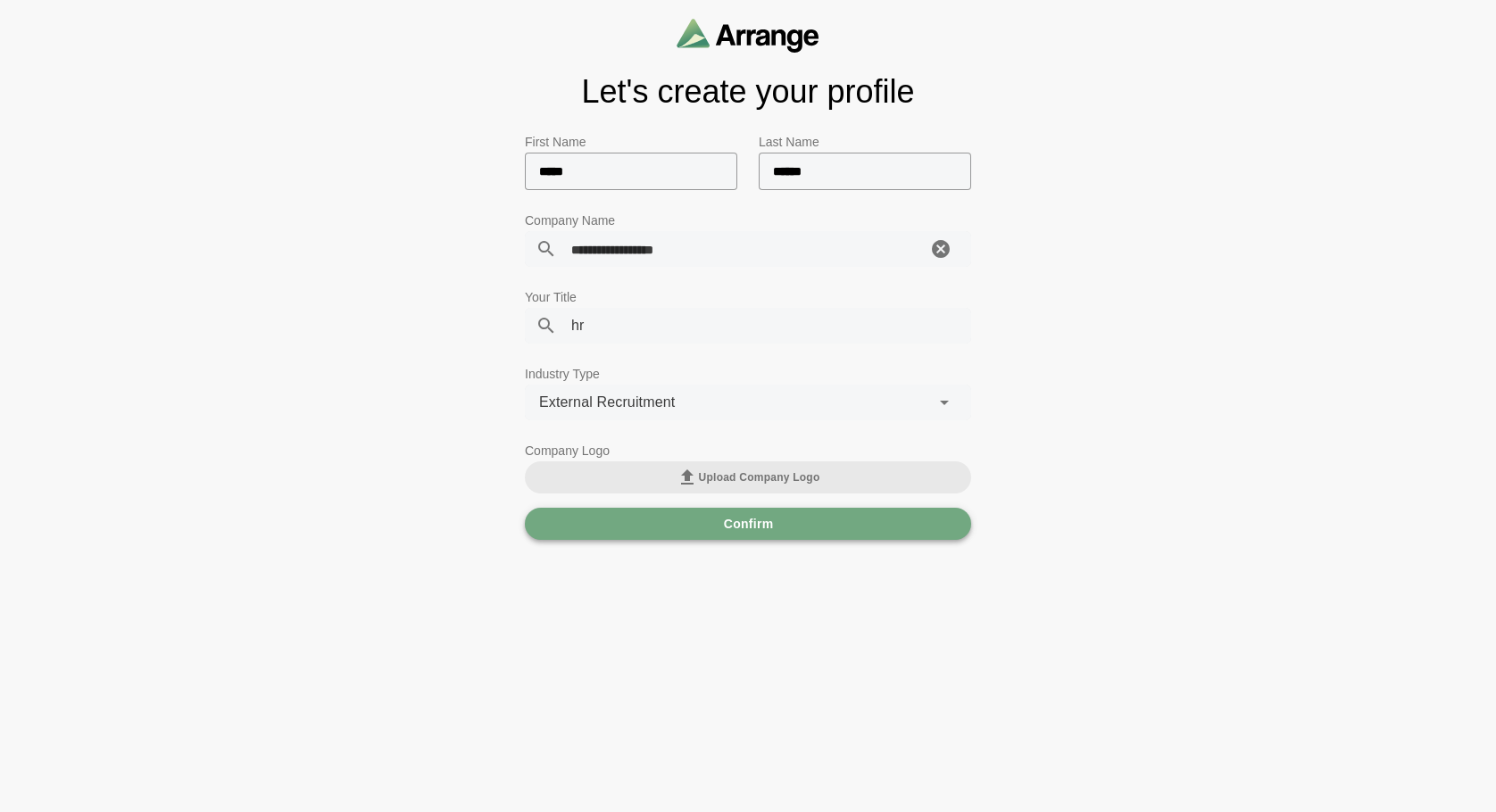 type on "**********" 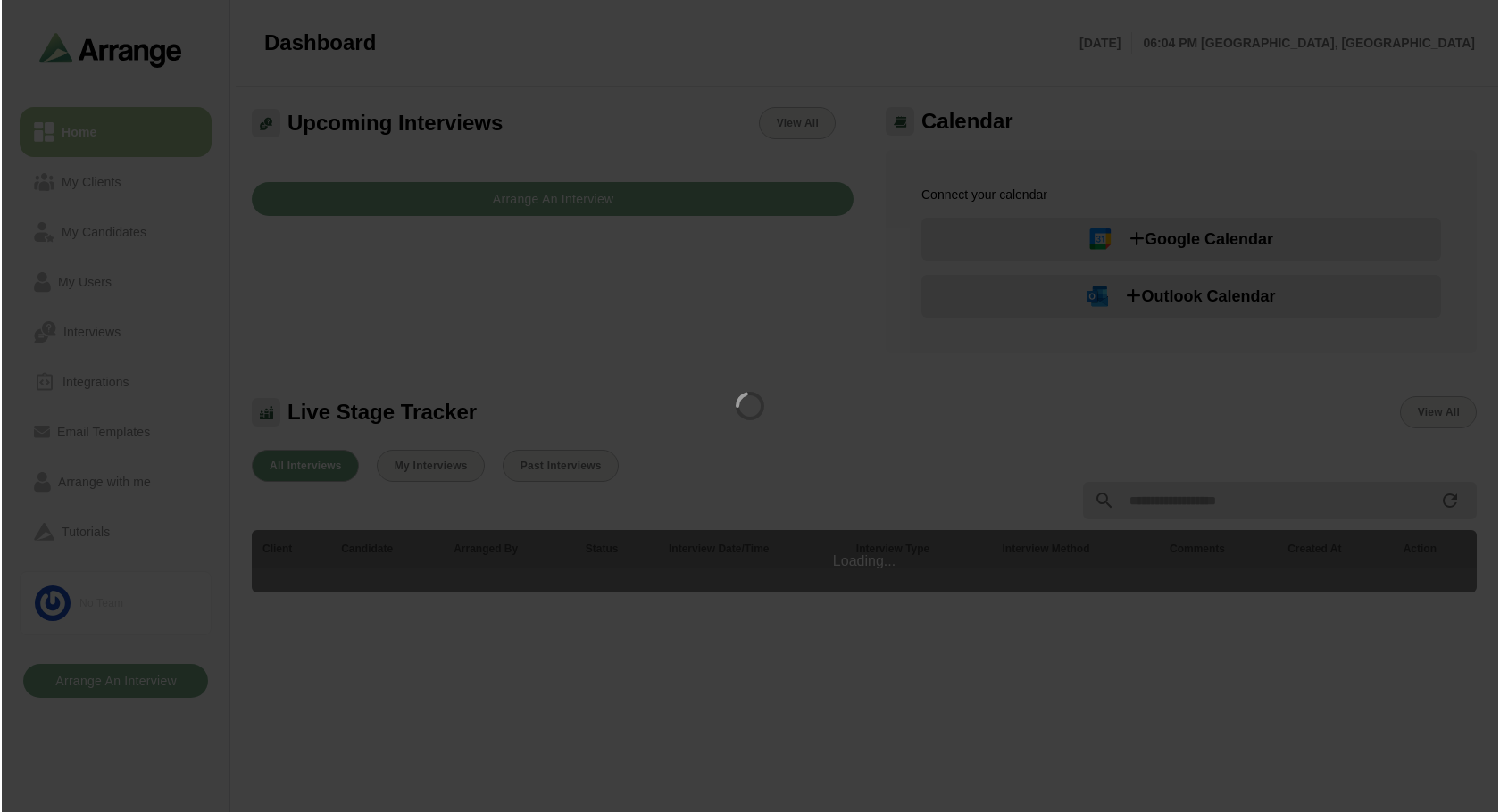 scroll, scrollTop: 0, scrollLeft: 0, axis: both 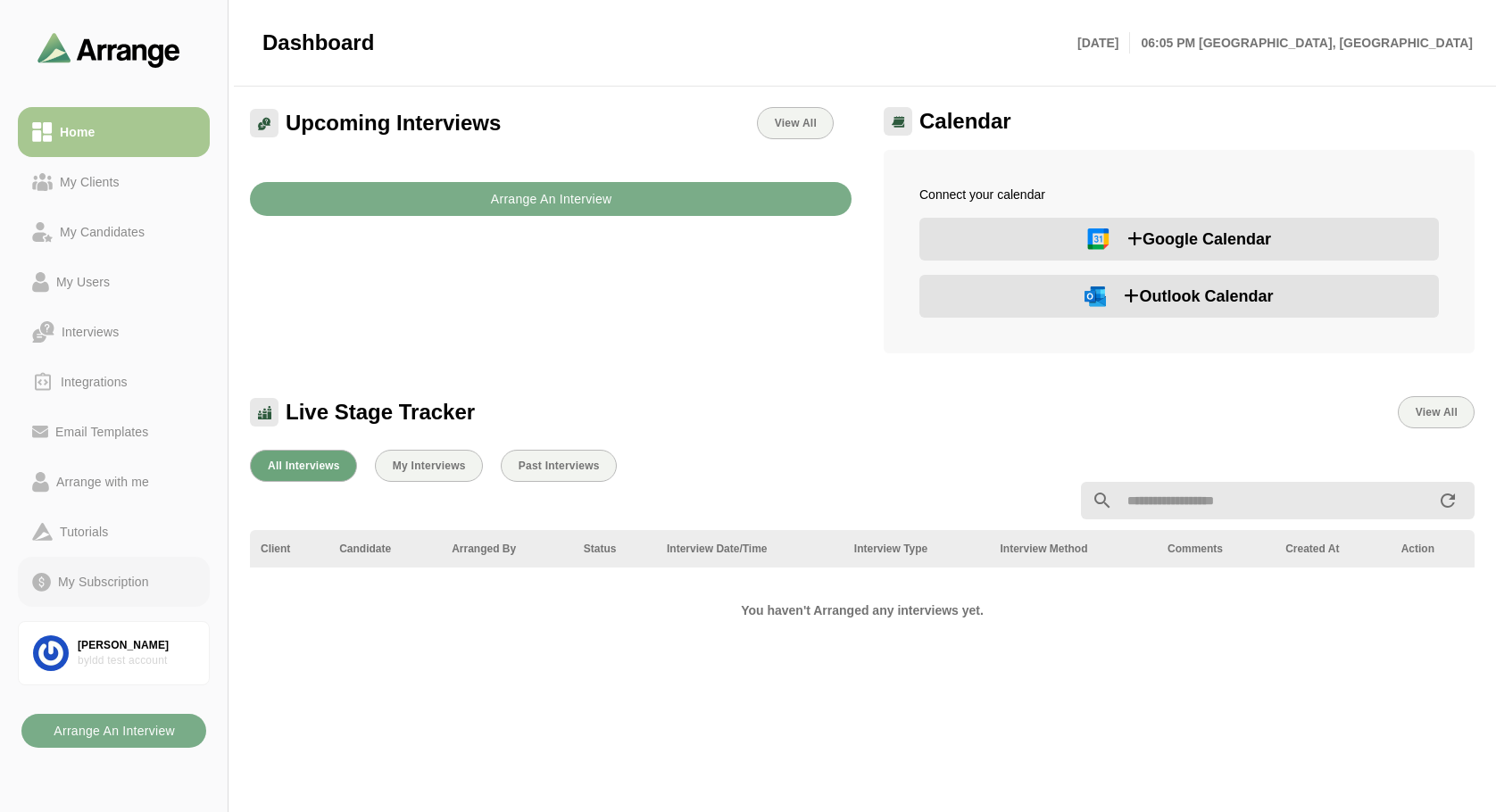 click on "My Subscription" at bounding box center [104, 582] 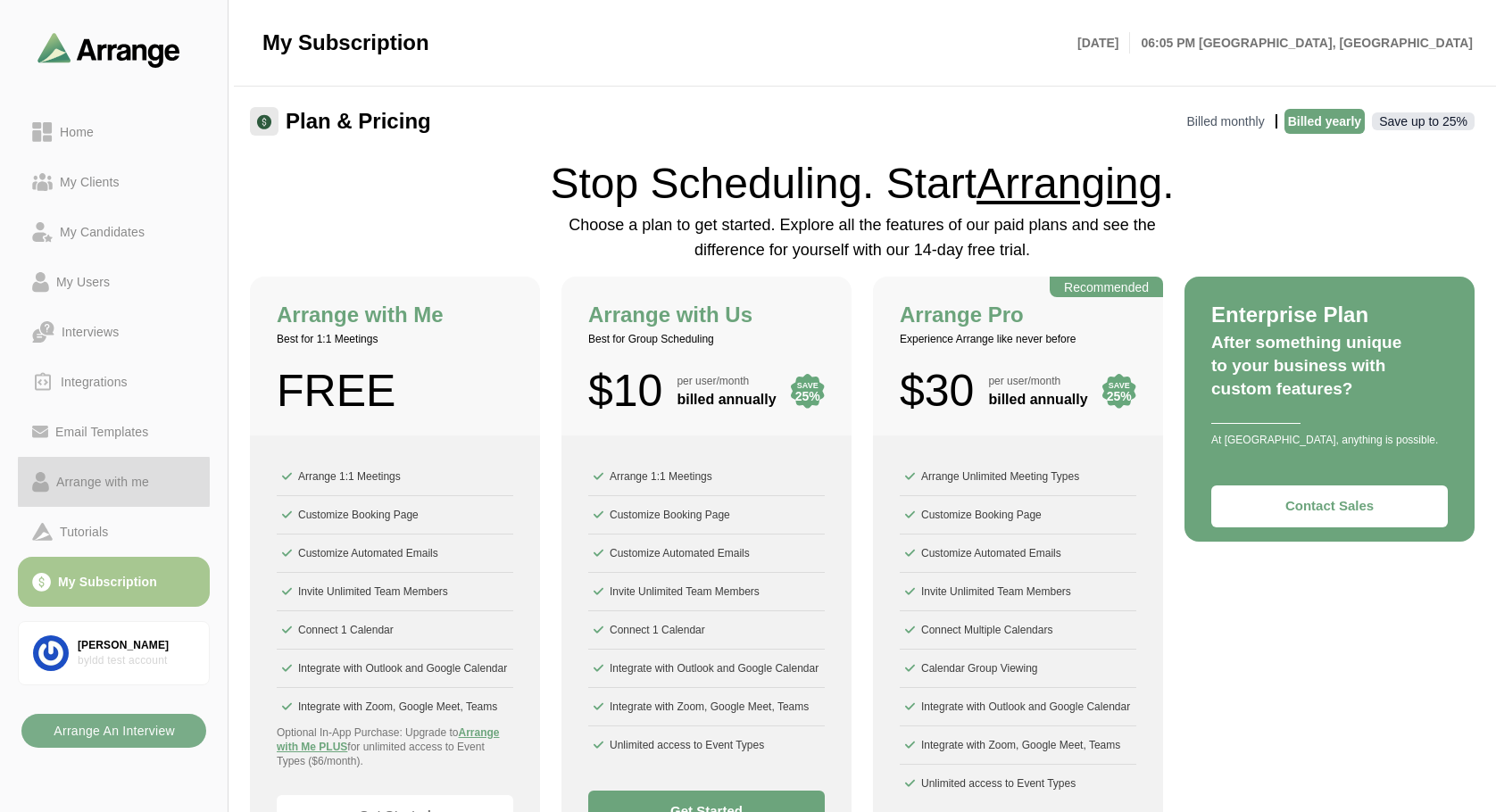 click on "Arrange with me" at bounding box center (103, 482) 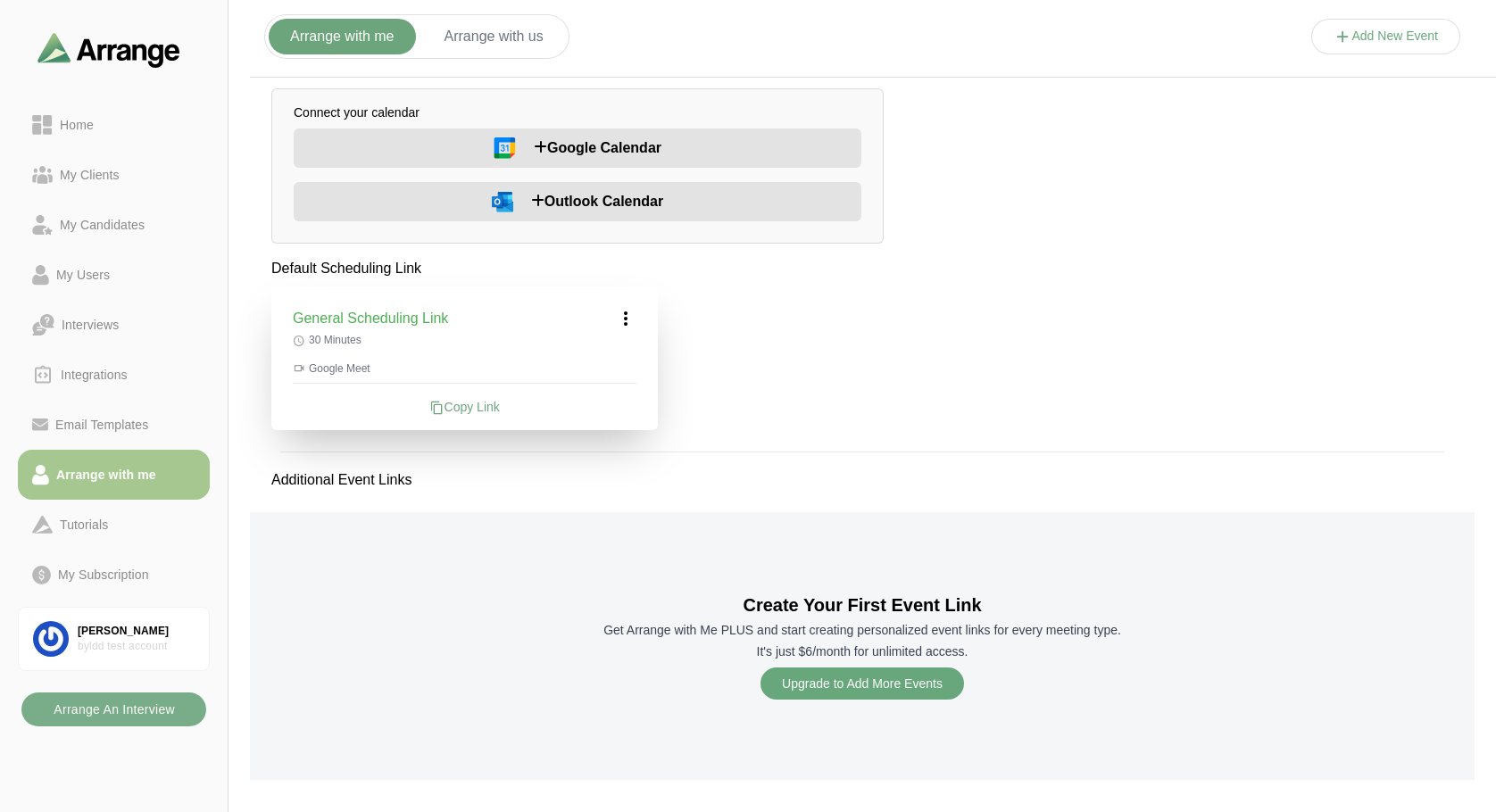 click on "Upgrade to Add More Events" at bounding box center (862, 684) 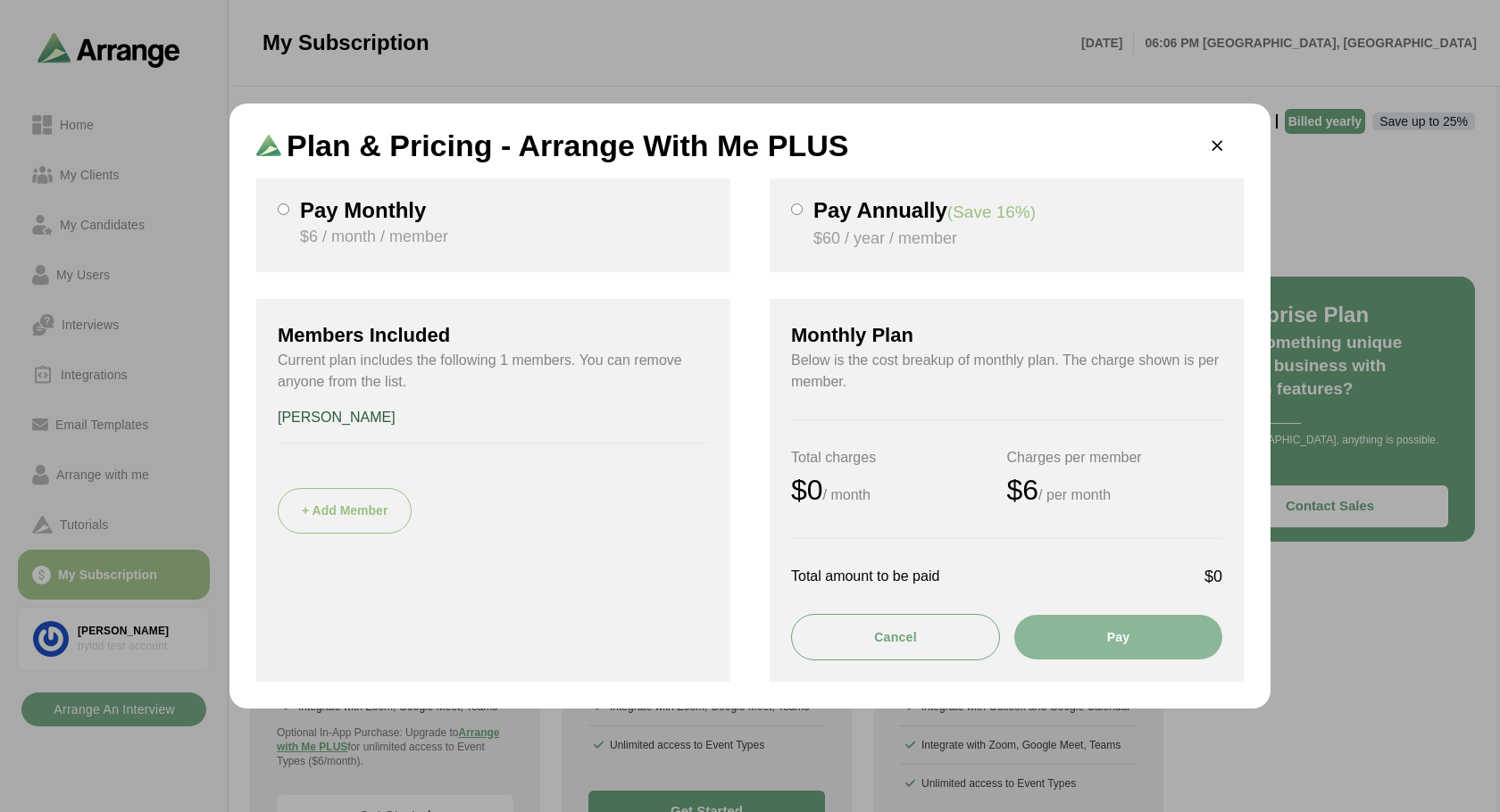 click on "Pay" at bounding box center [1118, 637] 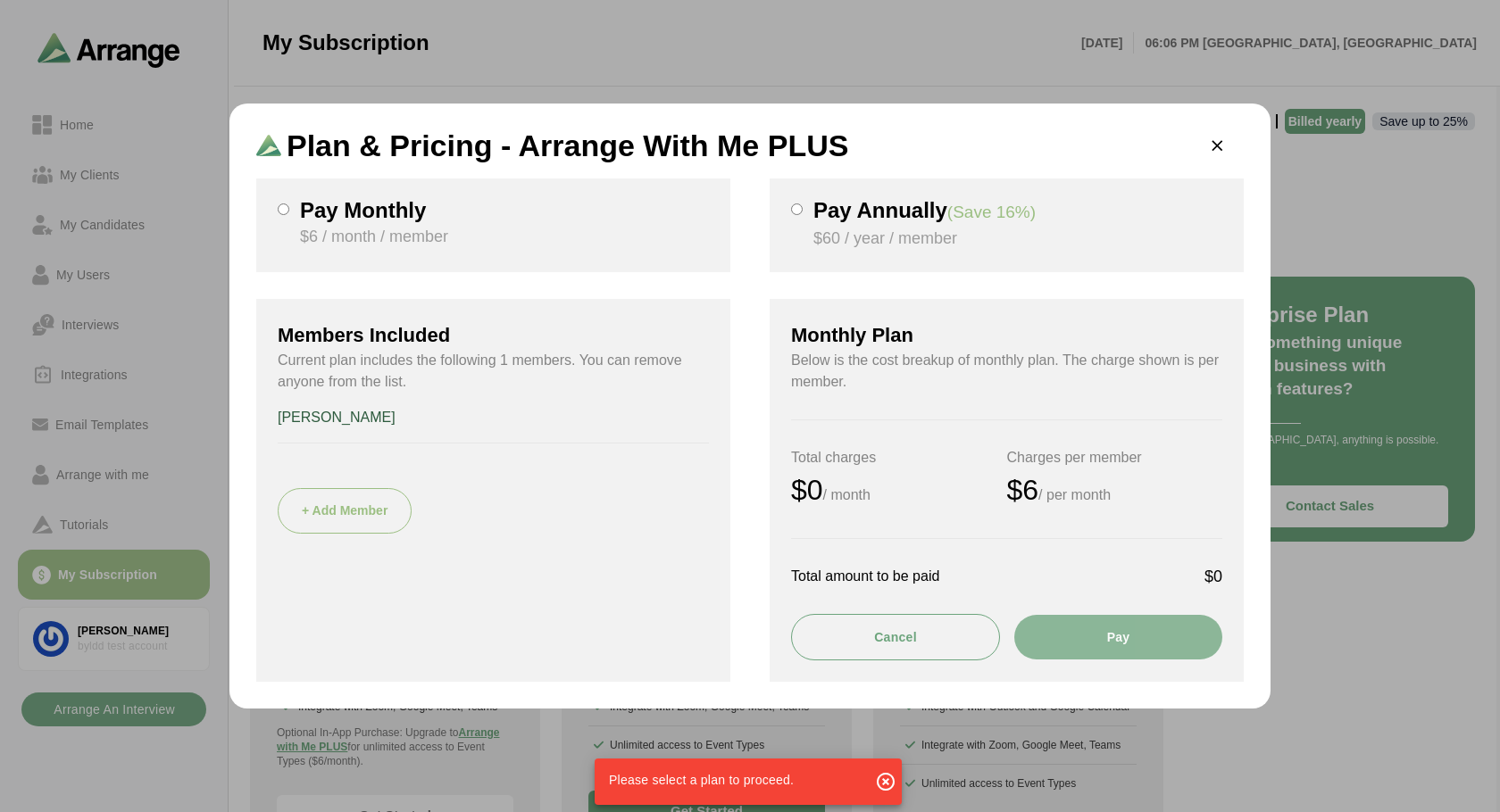 click on "Pay Annually  (Save 16%) $60 / year / member" at bounding box center [1006, 225] 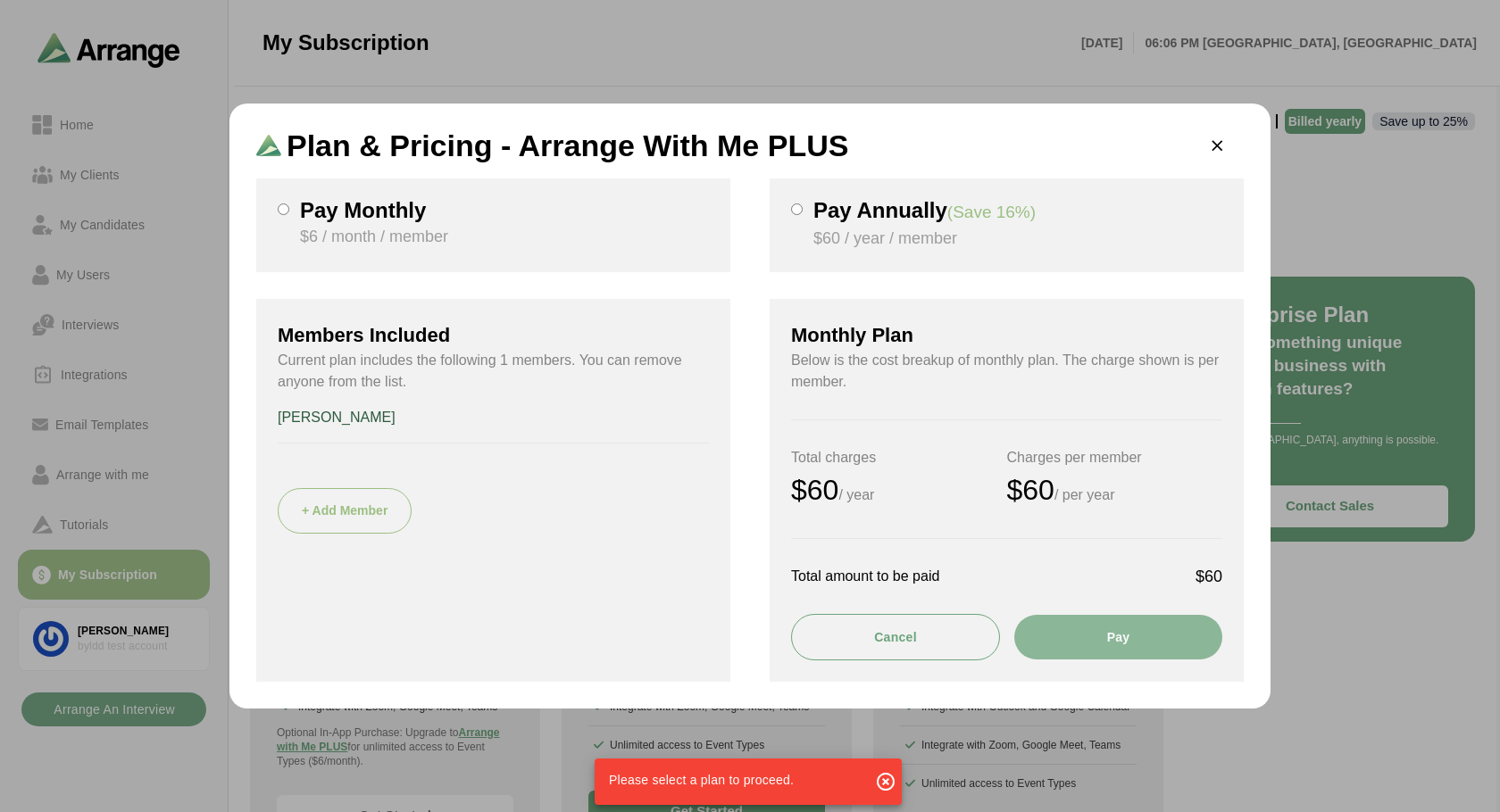 click on "Pay" at bounding box center [1118, 637] 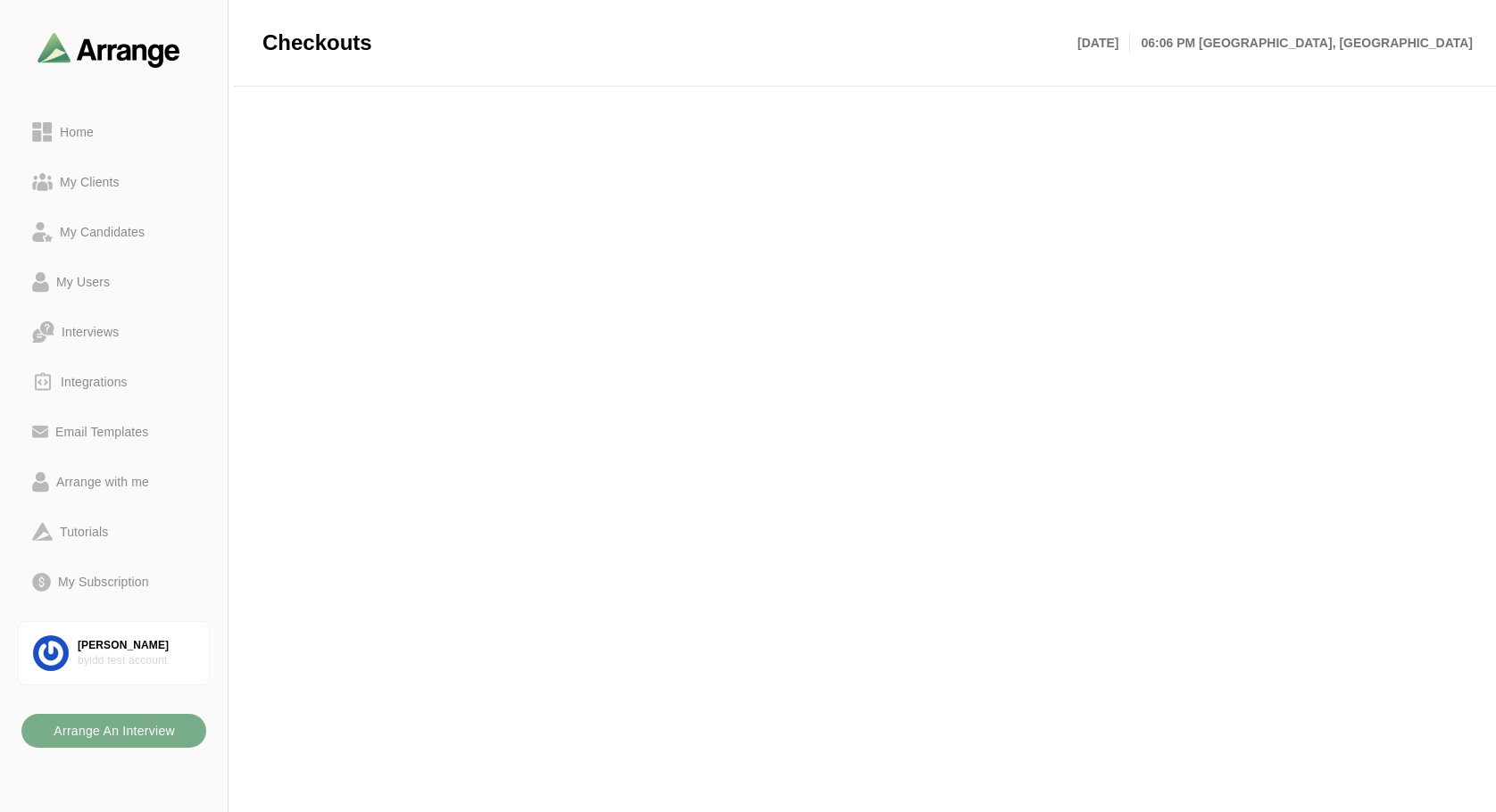 scroll, scrollTop: 140, scrollLeft: 0, axis: vertical 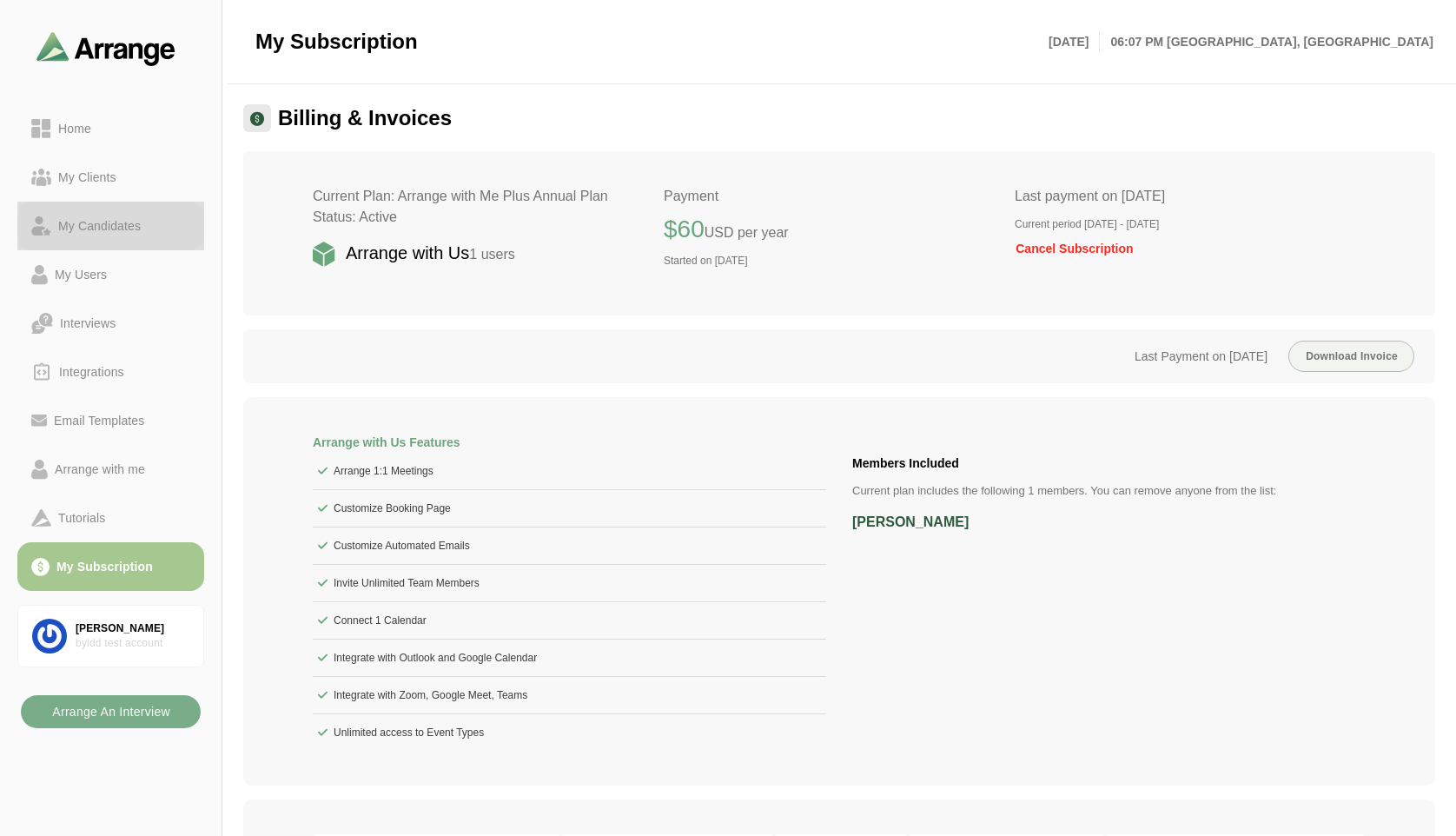 click on "My Candidates" at bounding box center (99, 226) 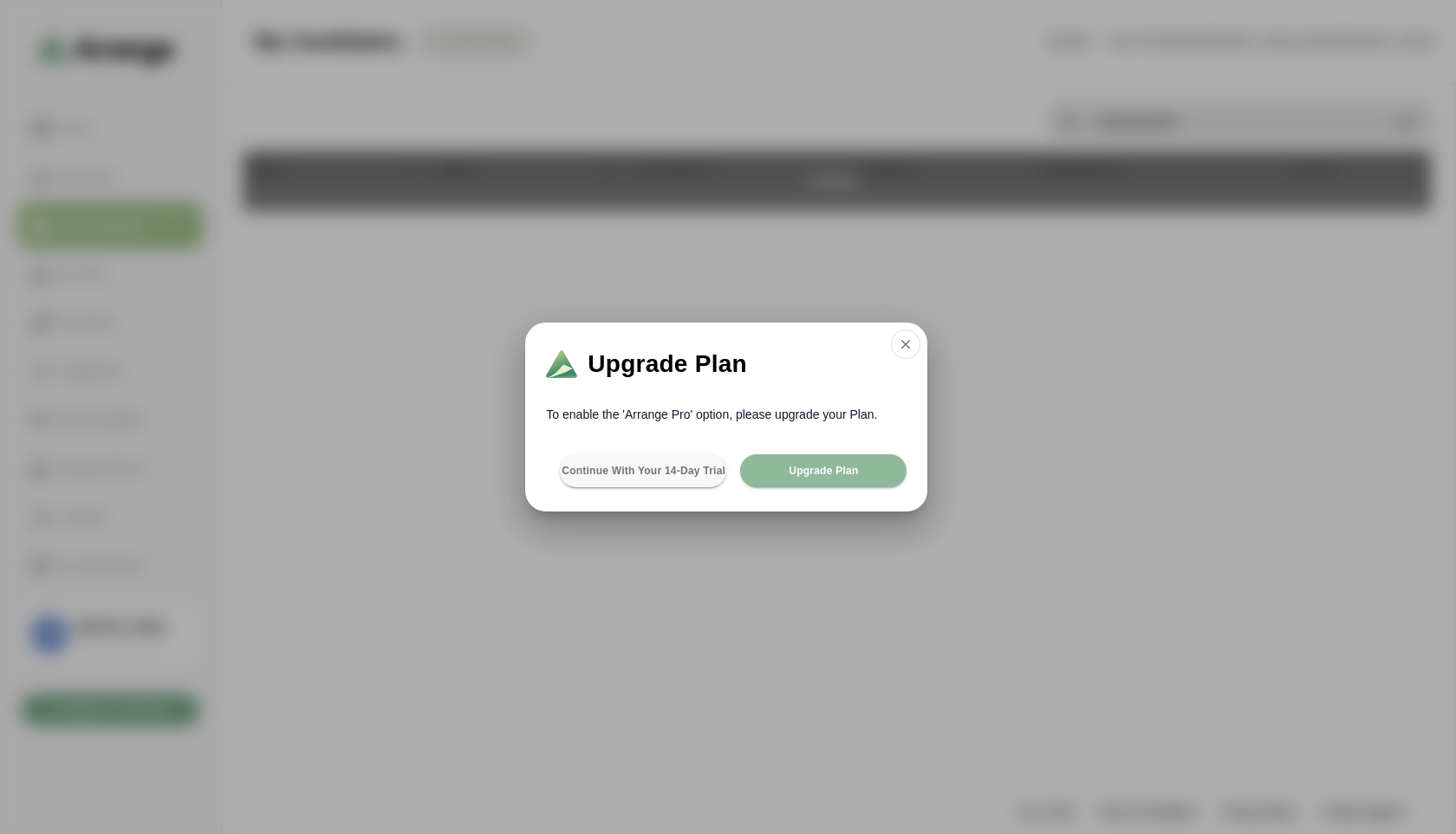 click on "Upgrade Plan" 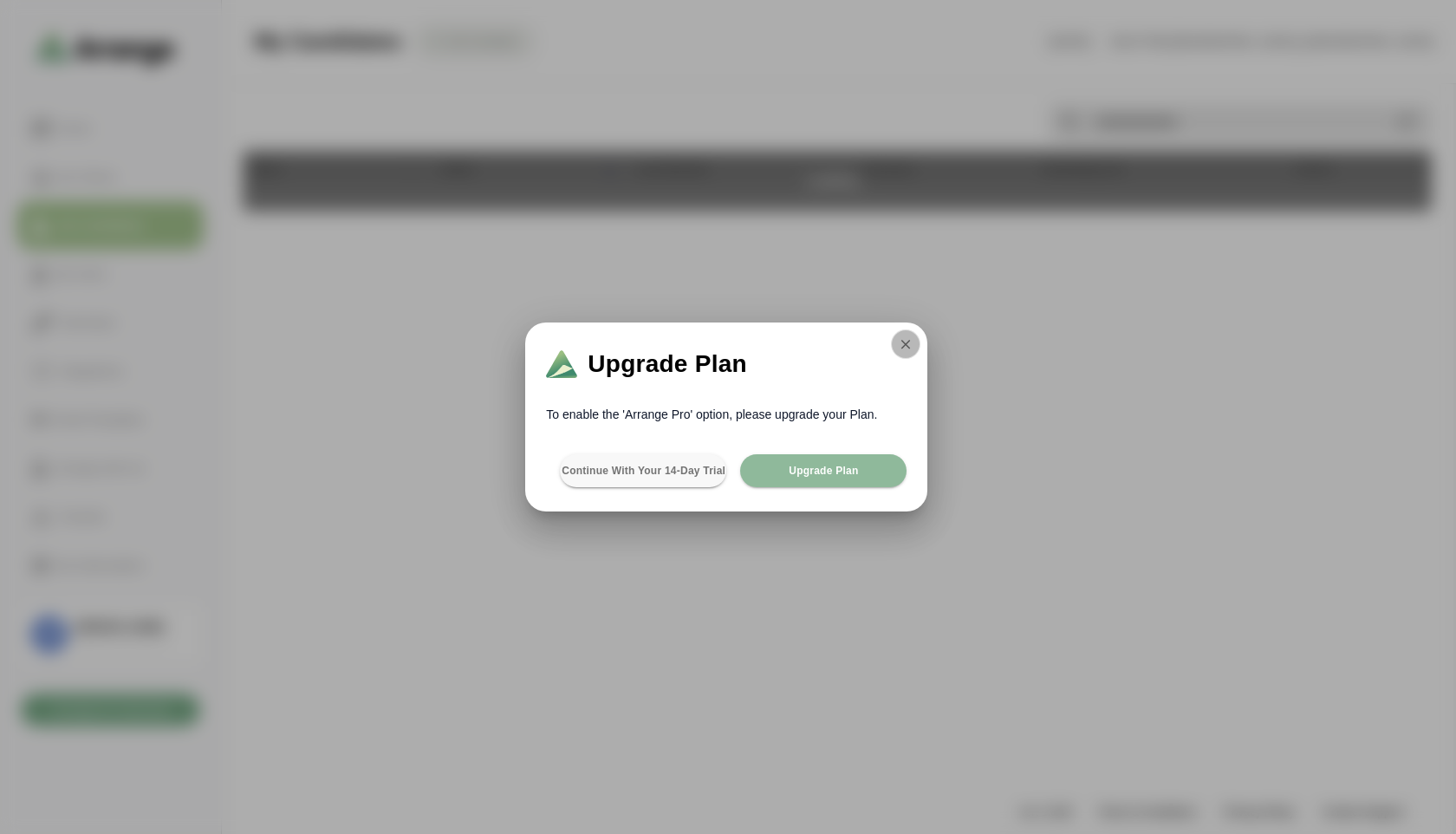 click 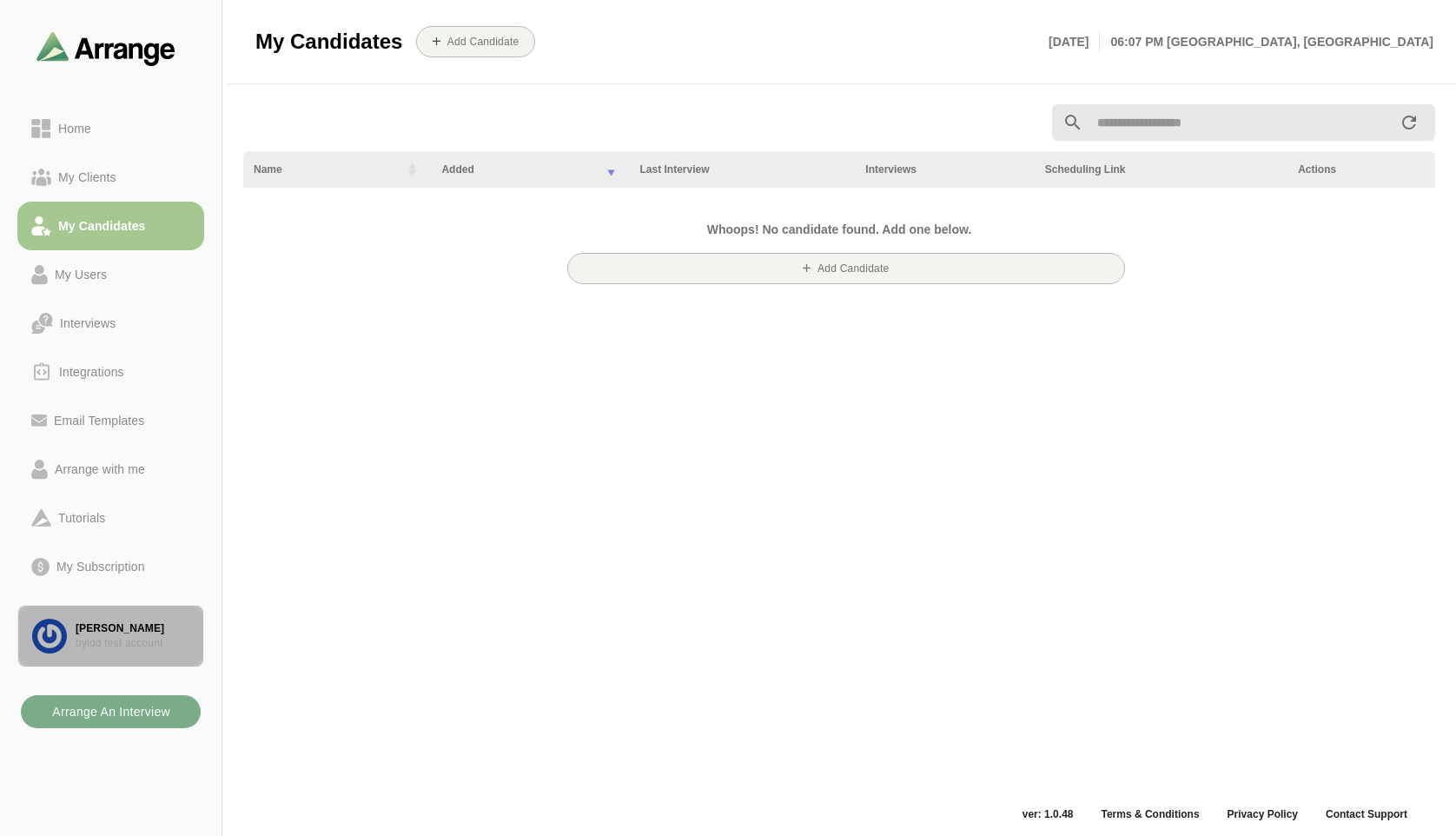 click on "byldd test account" 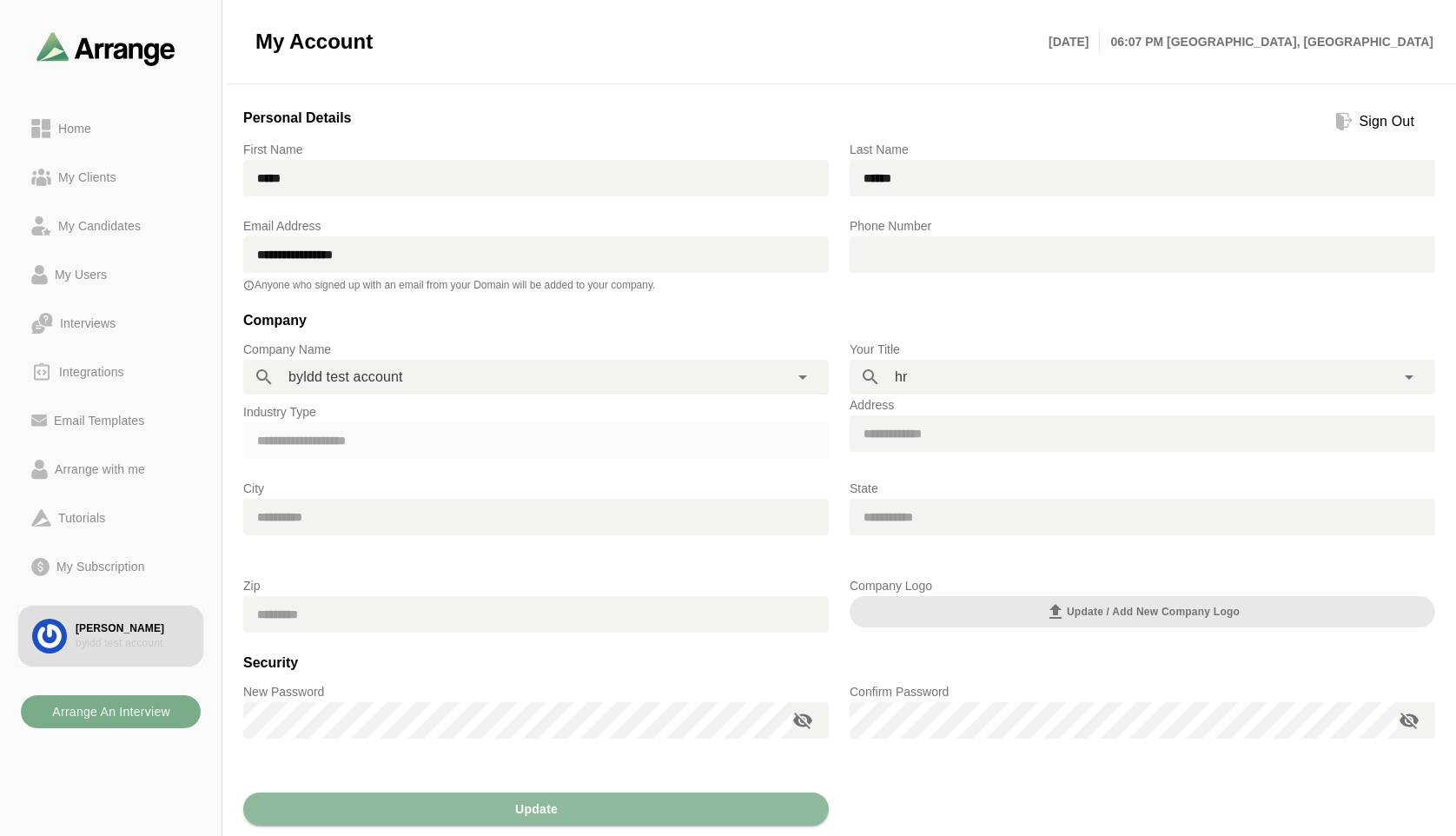 click on "Sign Out" at bounding box center (1387, 122) 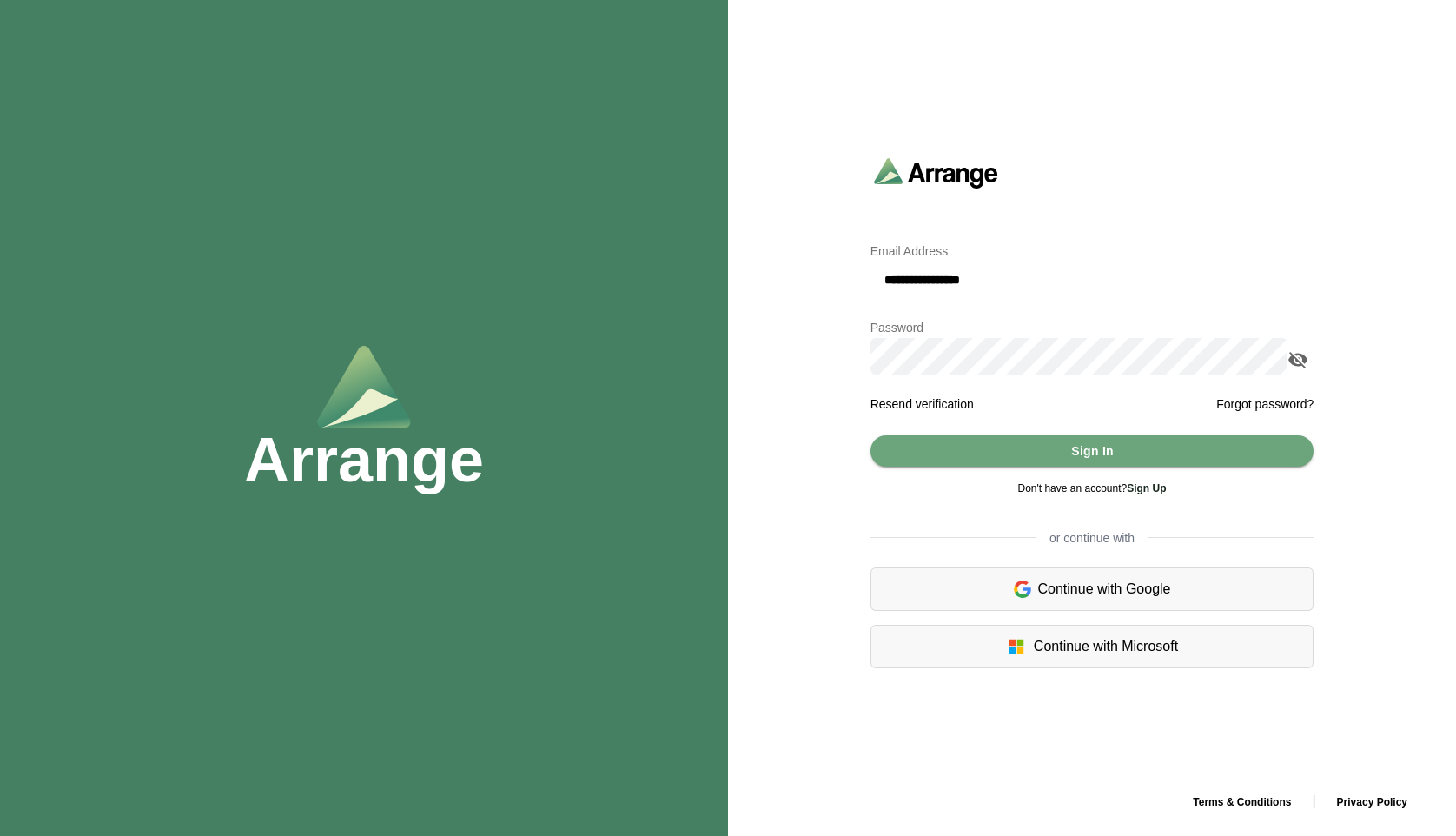 click on "**********" 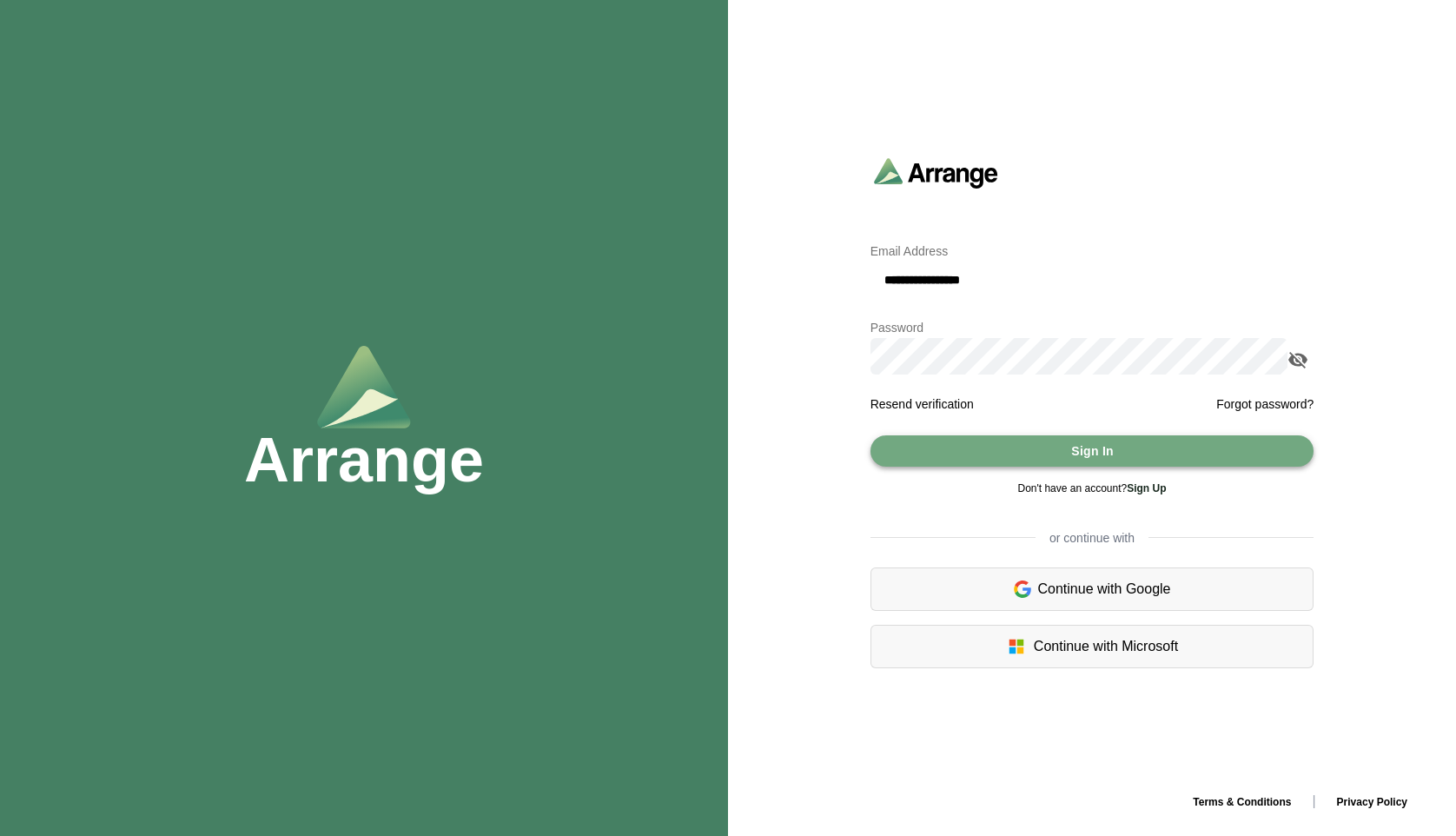 click on "Sign In" 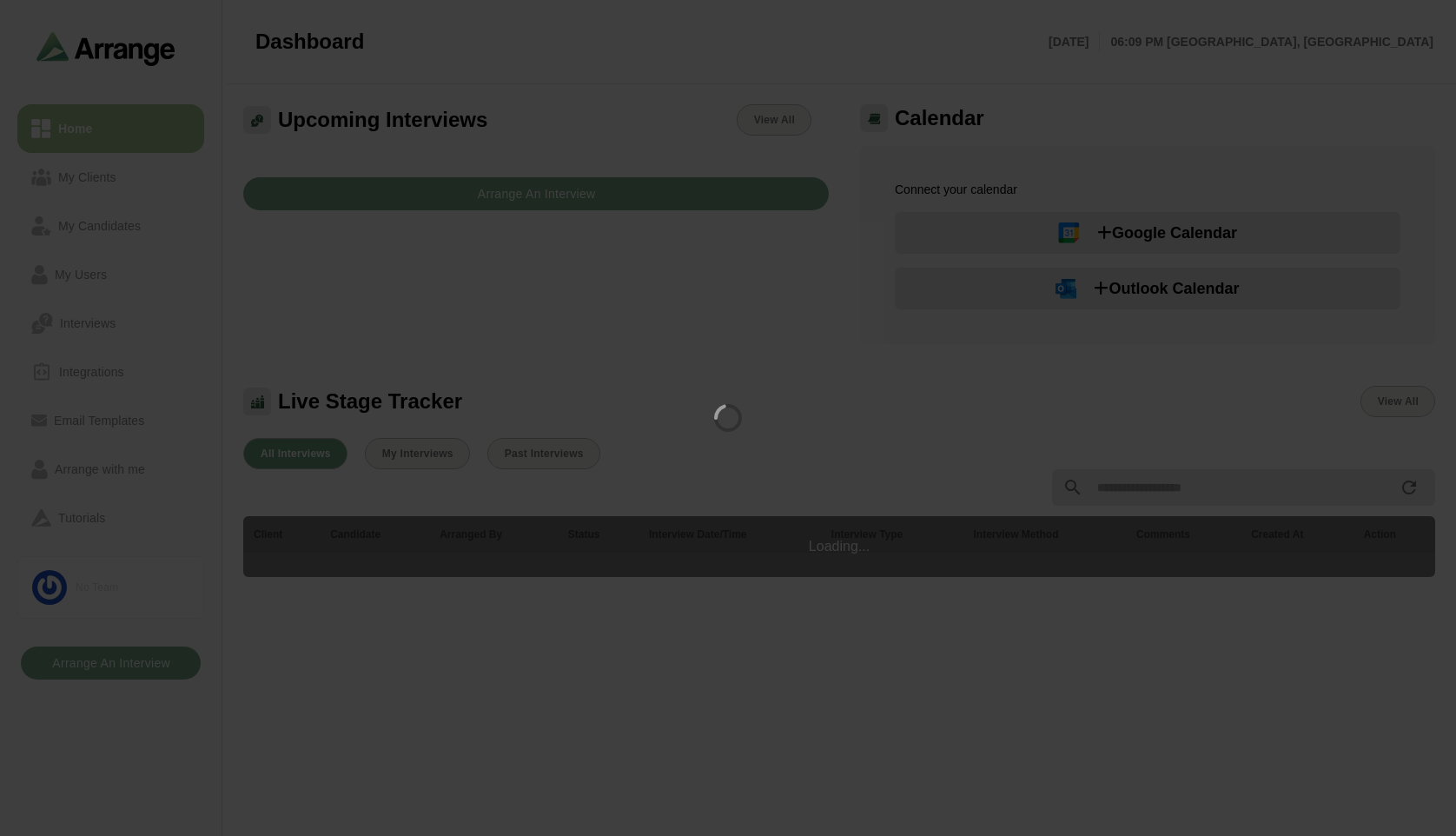 scroll, scrollTop: 0, scrollLeft: 0, axis: both 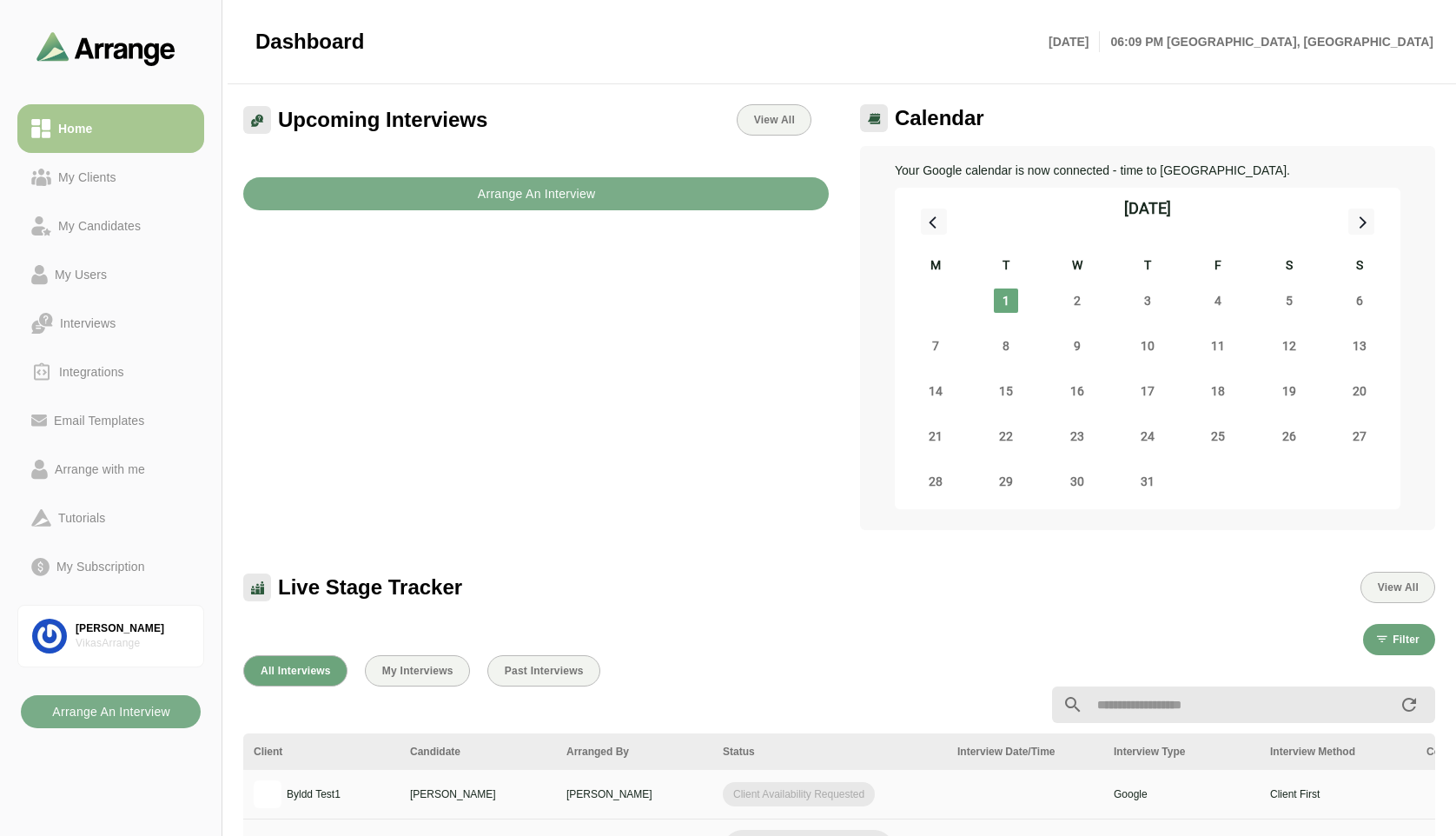 click on "Live Stage Tracker  View All" at bounding box center [839, 577] 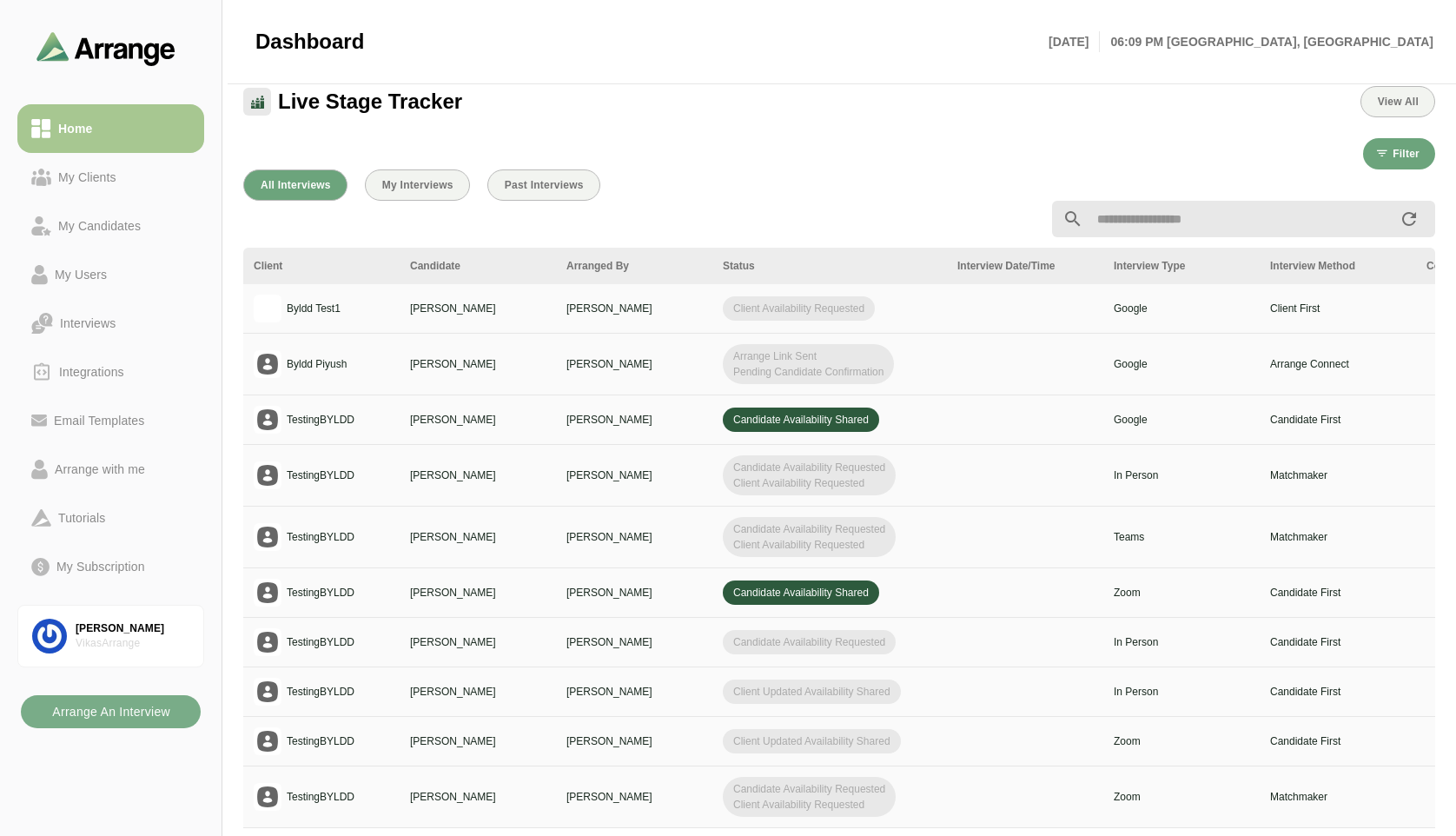scroll, scrollTop: 487, scrollLeft: 0, axis: vertical 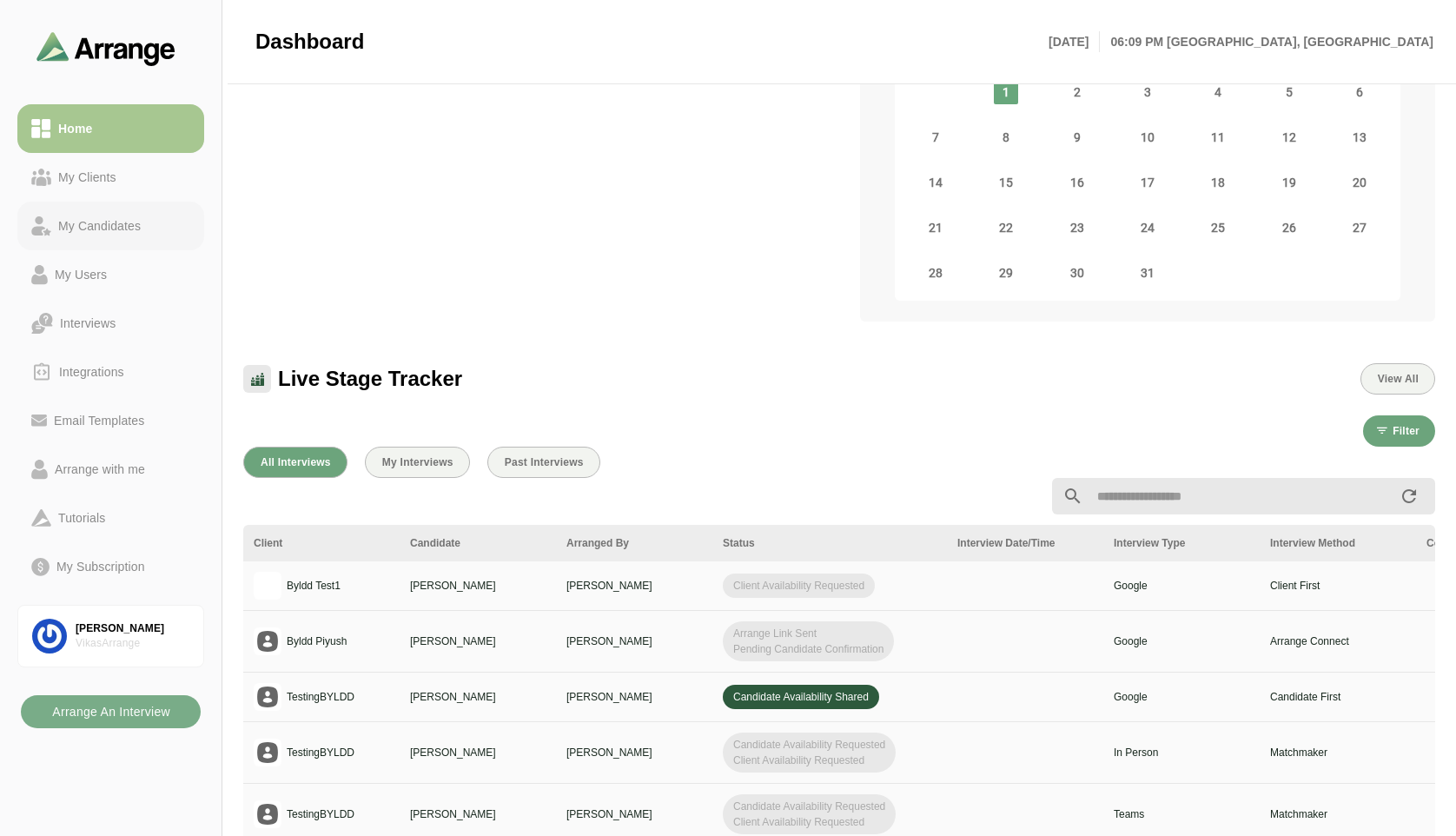 click on "My Candidates" 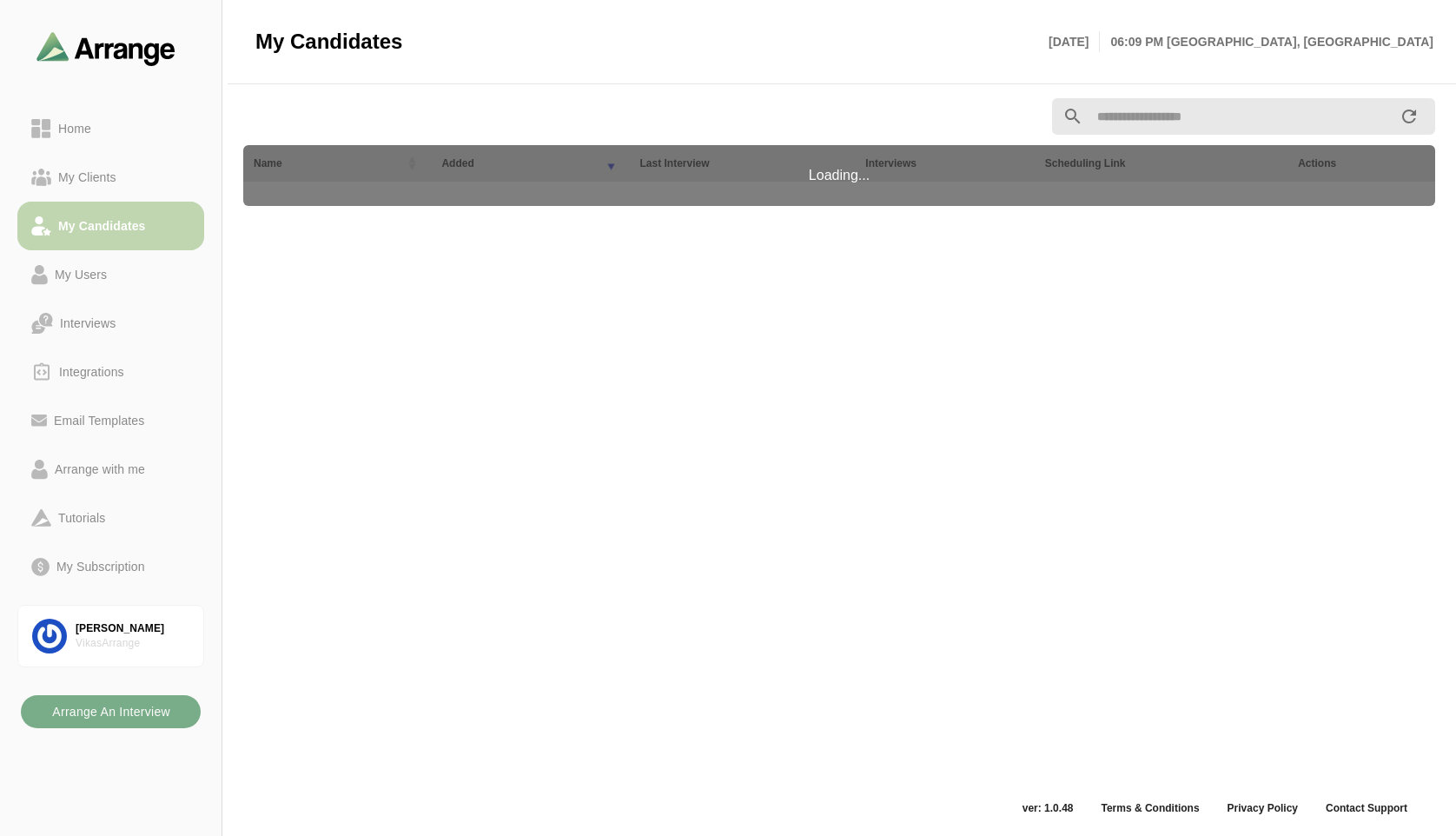 scroll, scrollTop: 6, scrollLeft: 0, axis: vertical 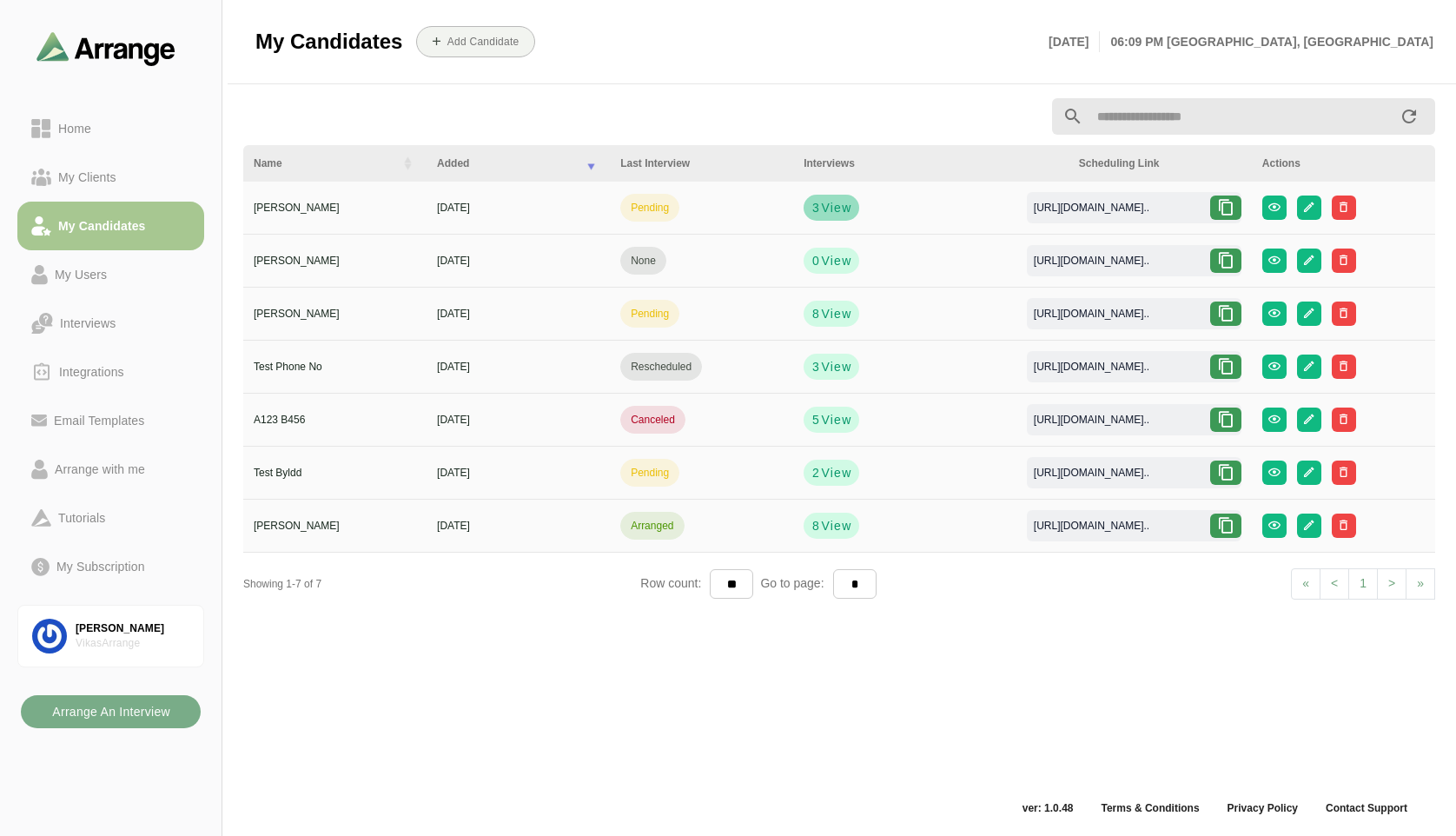 click on "View" at bounding box center [836, 208] 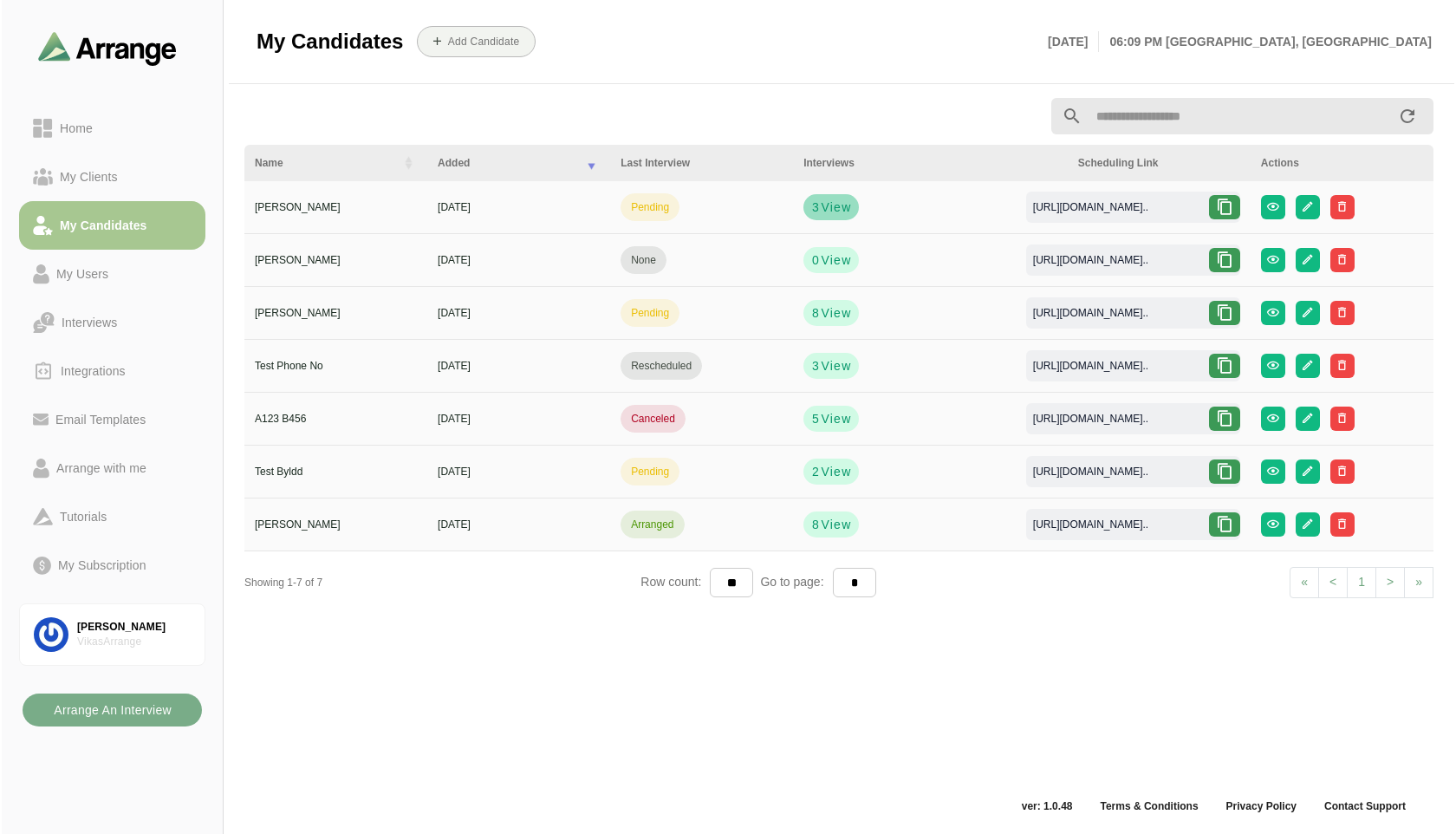 scroll, scrollTop: 0, scrollLeft: 0, axis: both 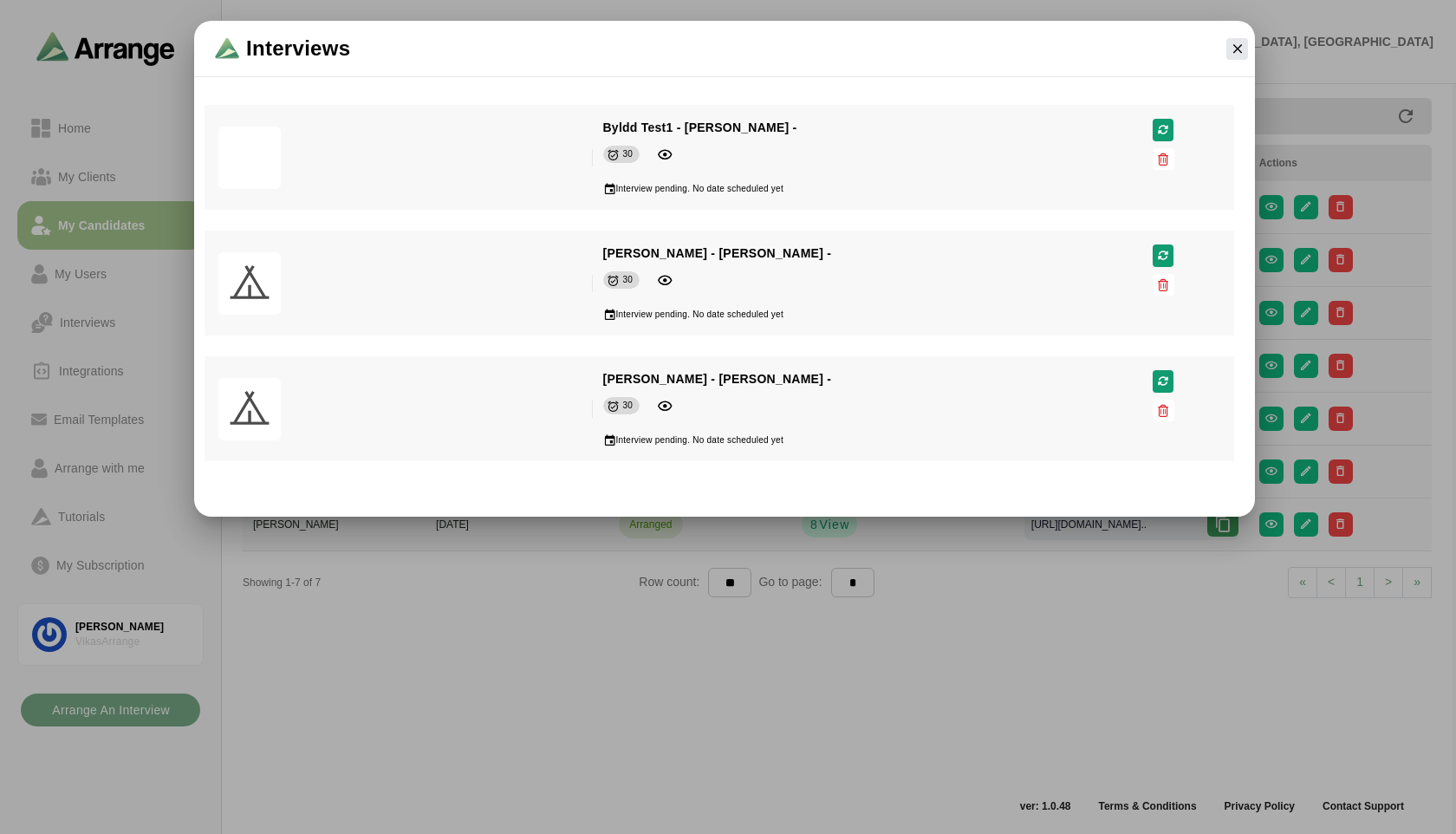 click at bounding box center [728, 417] 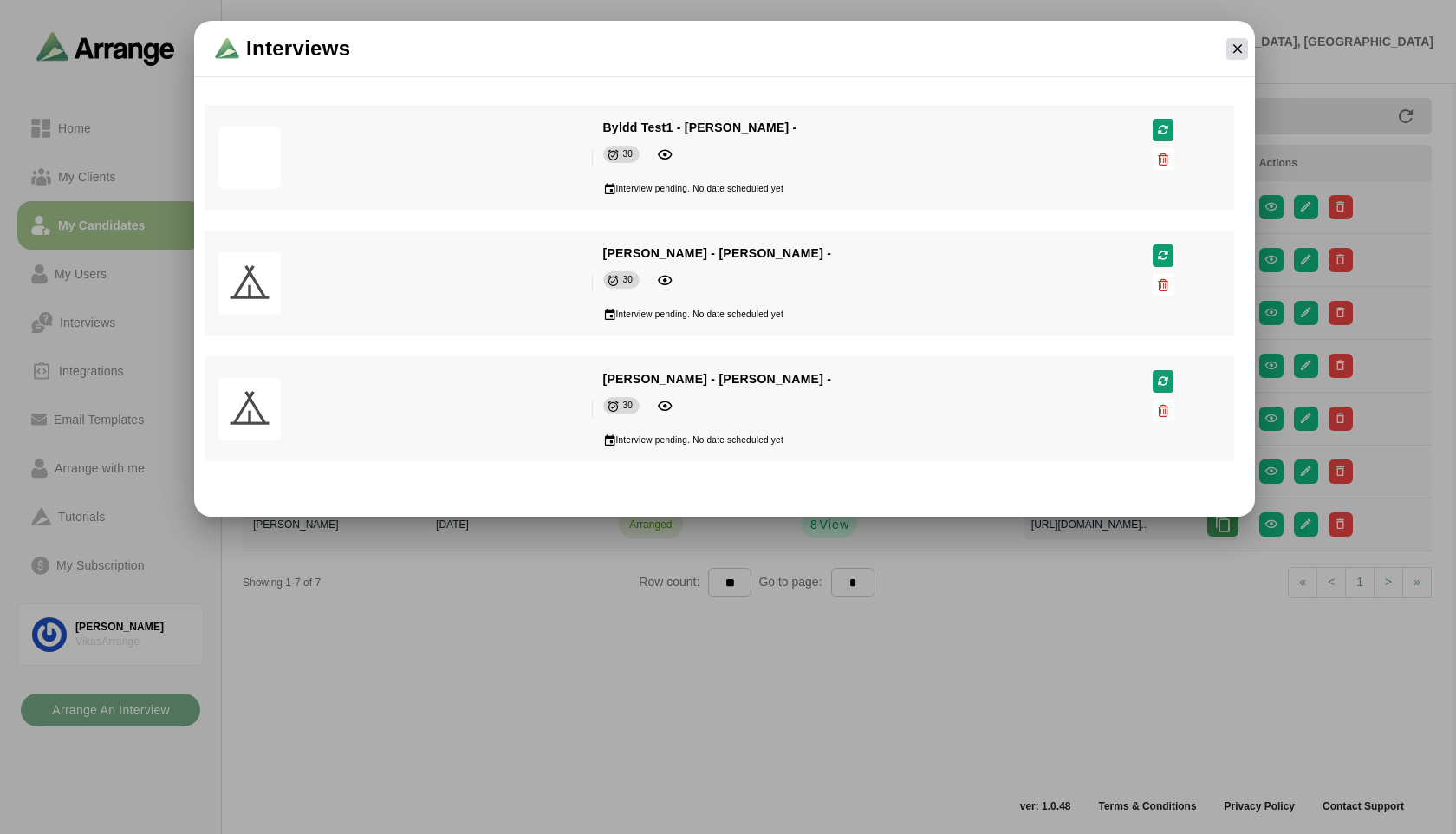 click 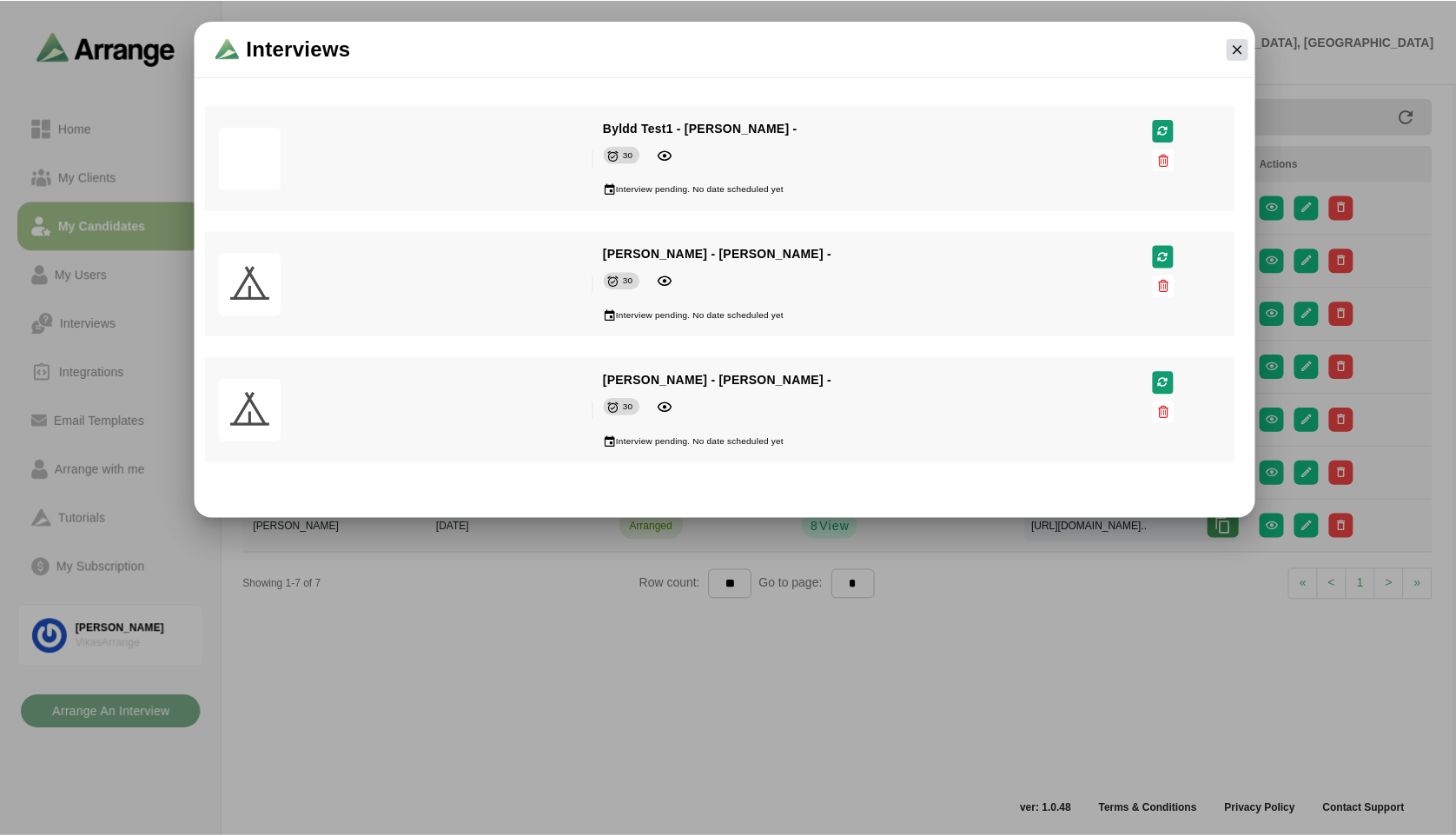 scroll, scrollTop: 6, scrollLeft: 0, axis: vertical 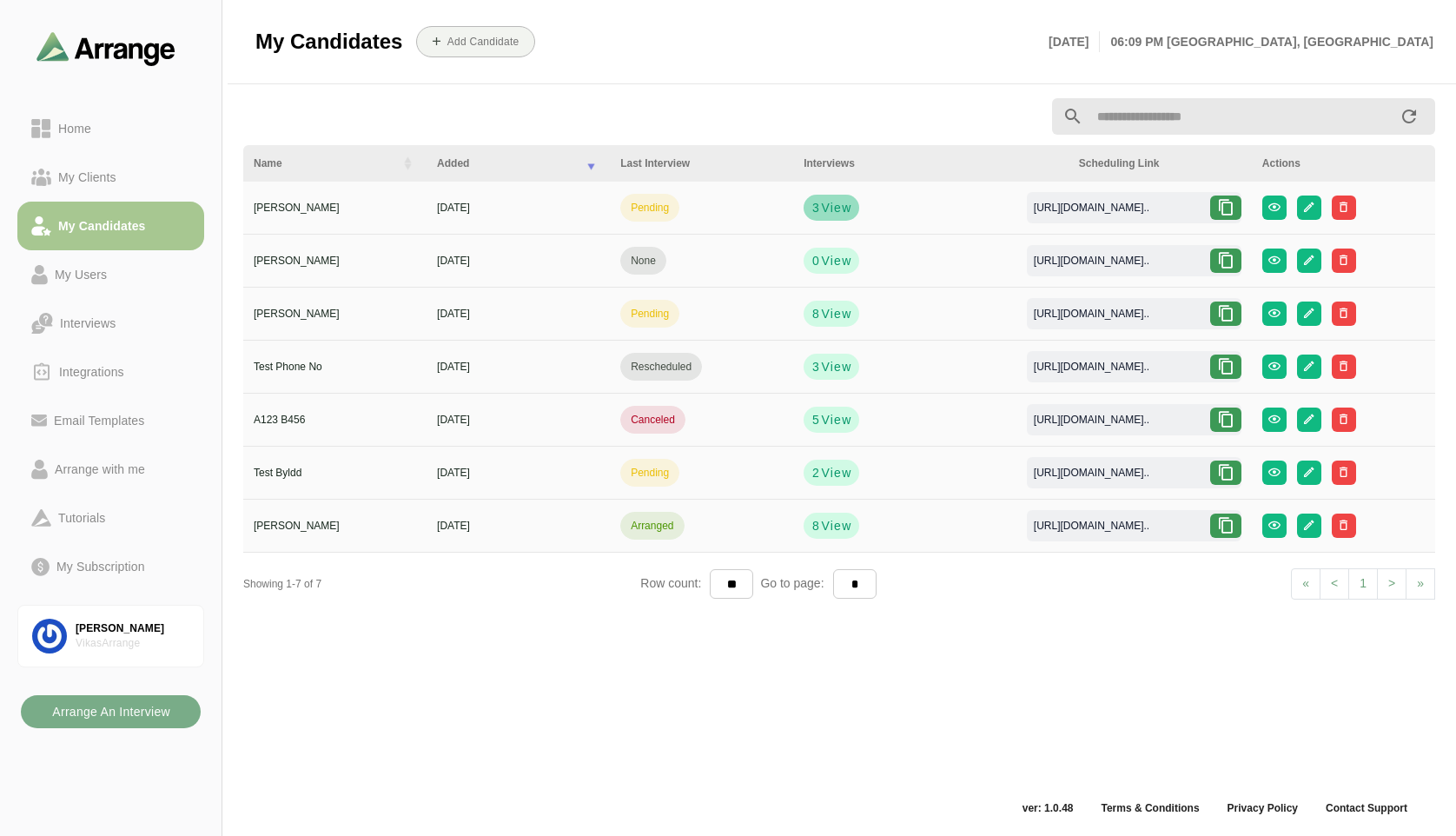 click on "View" at bounding box center [836, 208] 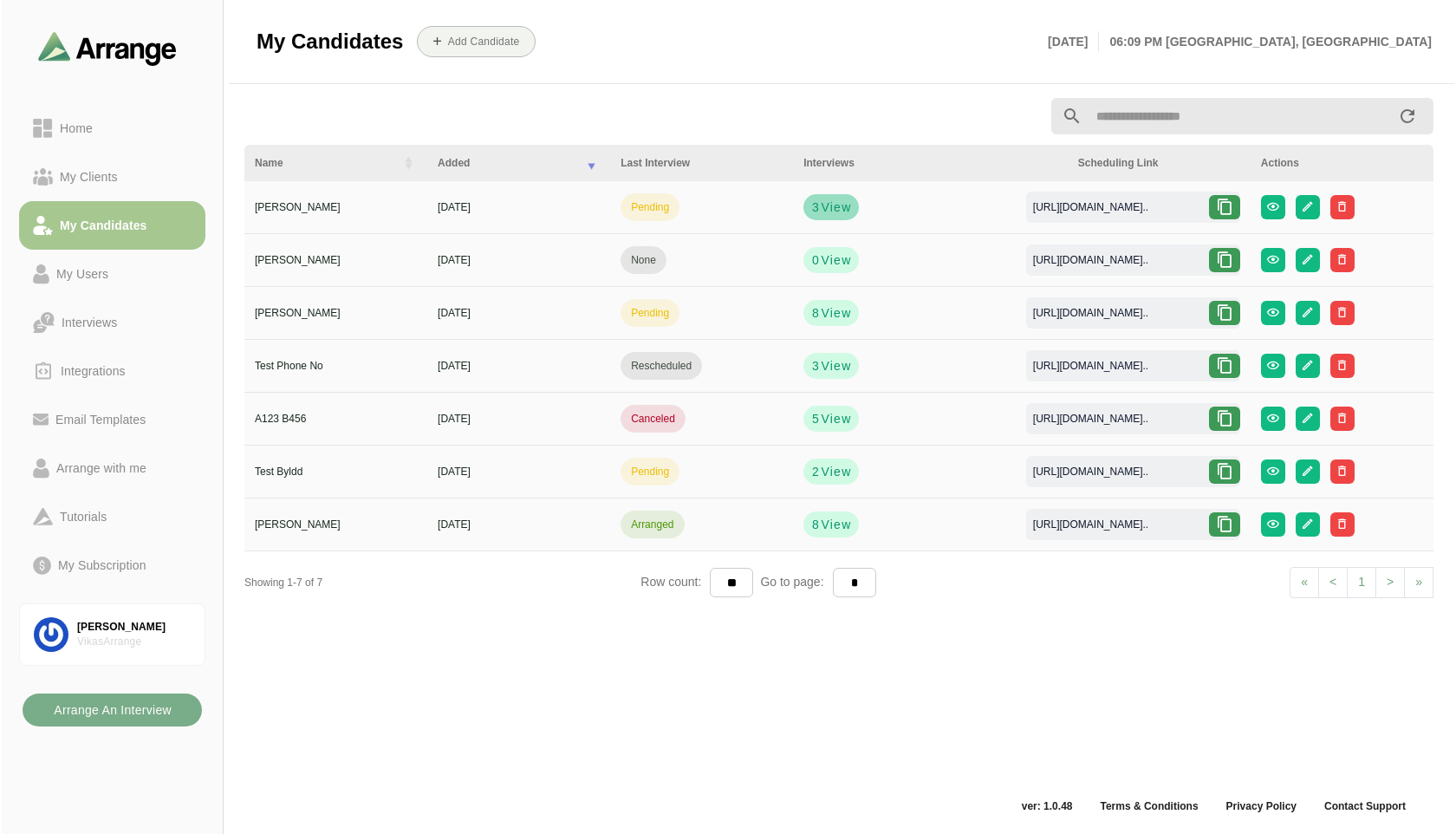 scroll, scrollTop: 0, scrollLeft: 0, axis: both 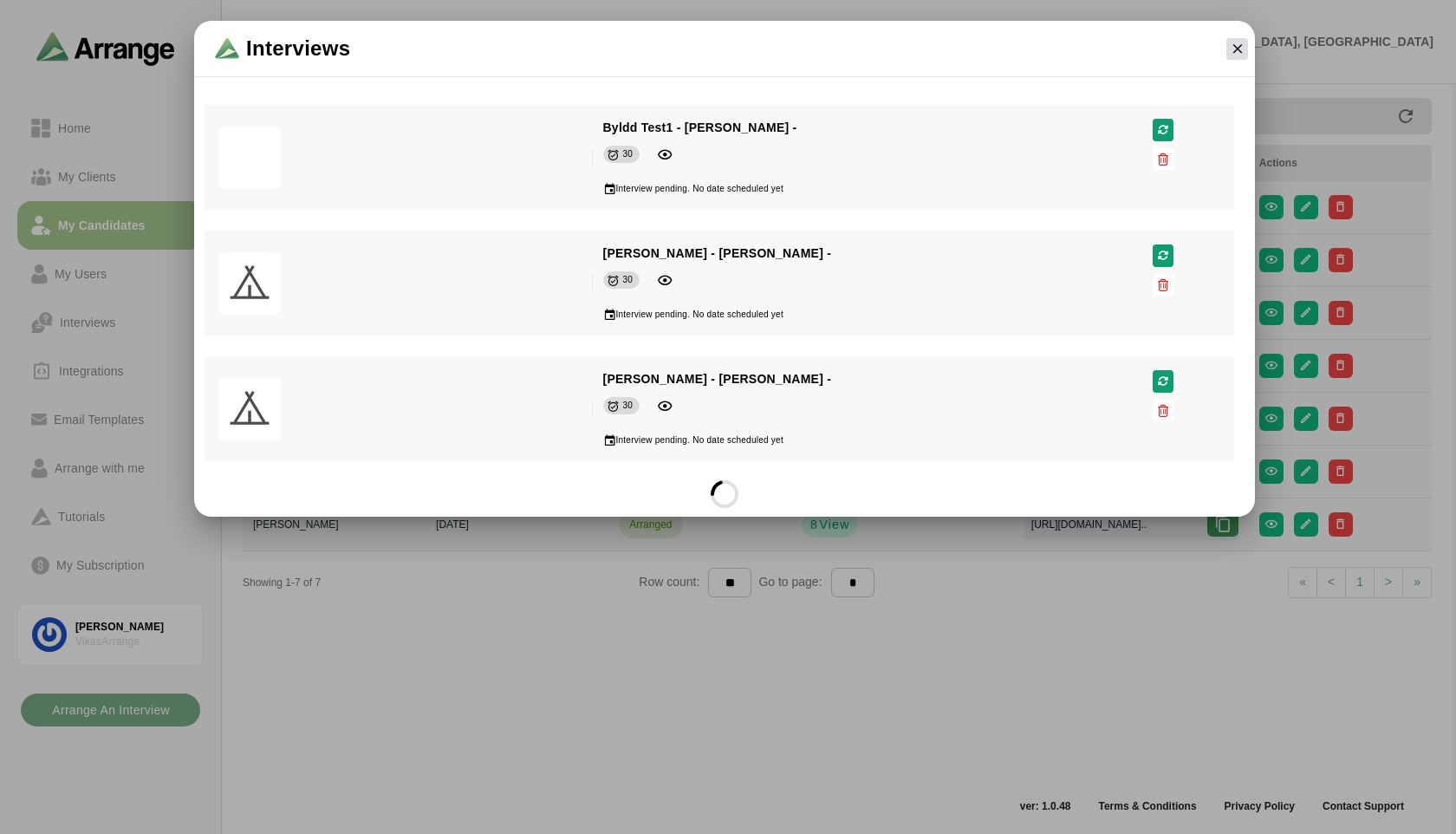 click 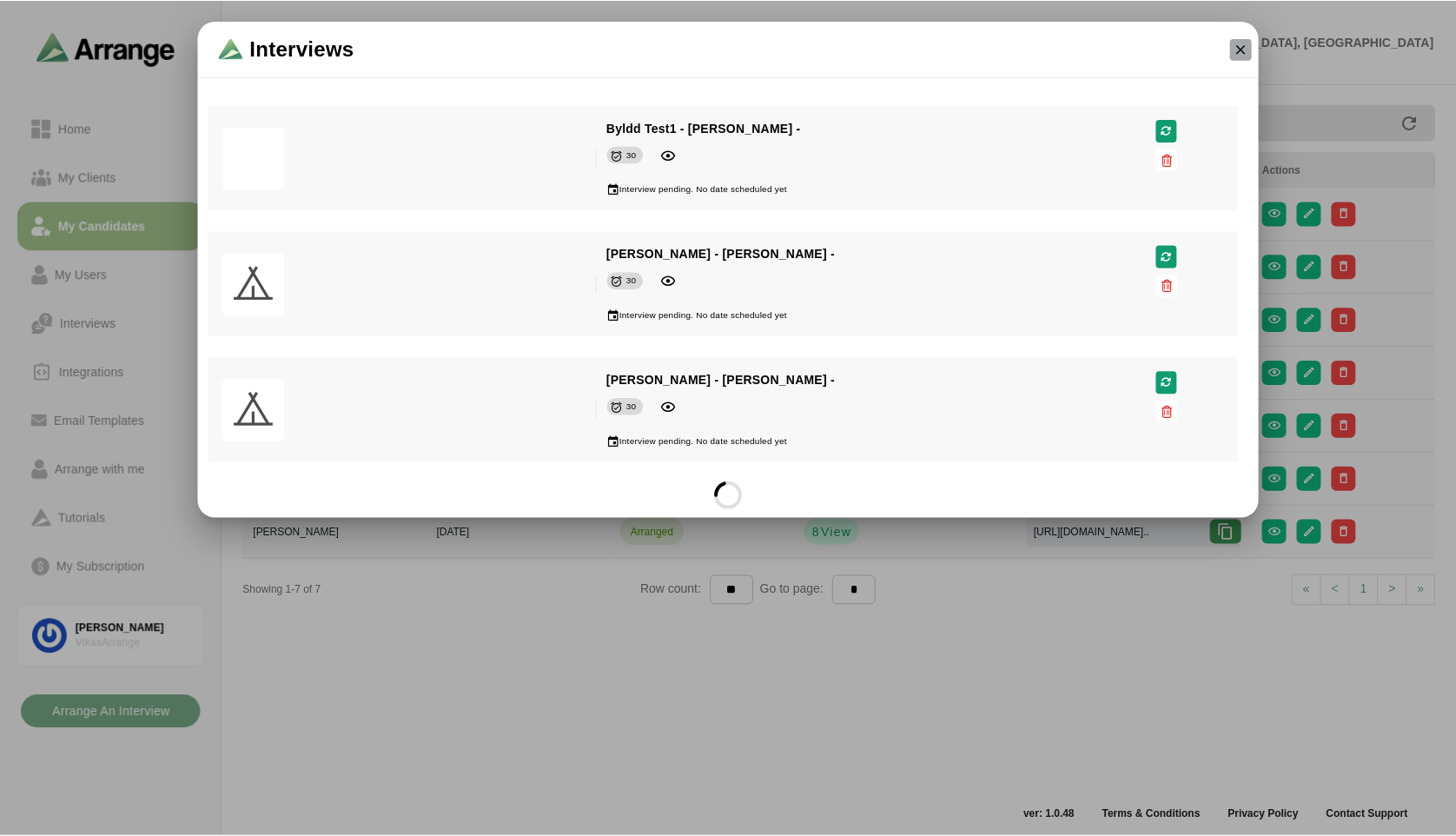 scroll, scrollTop: 6, scrollLeft: 0, axis: vertical 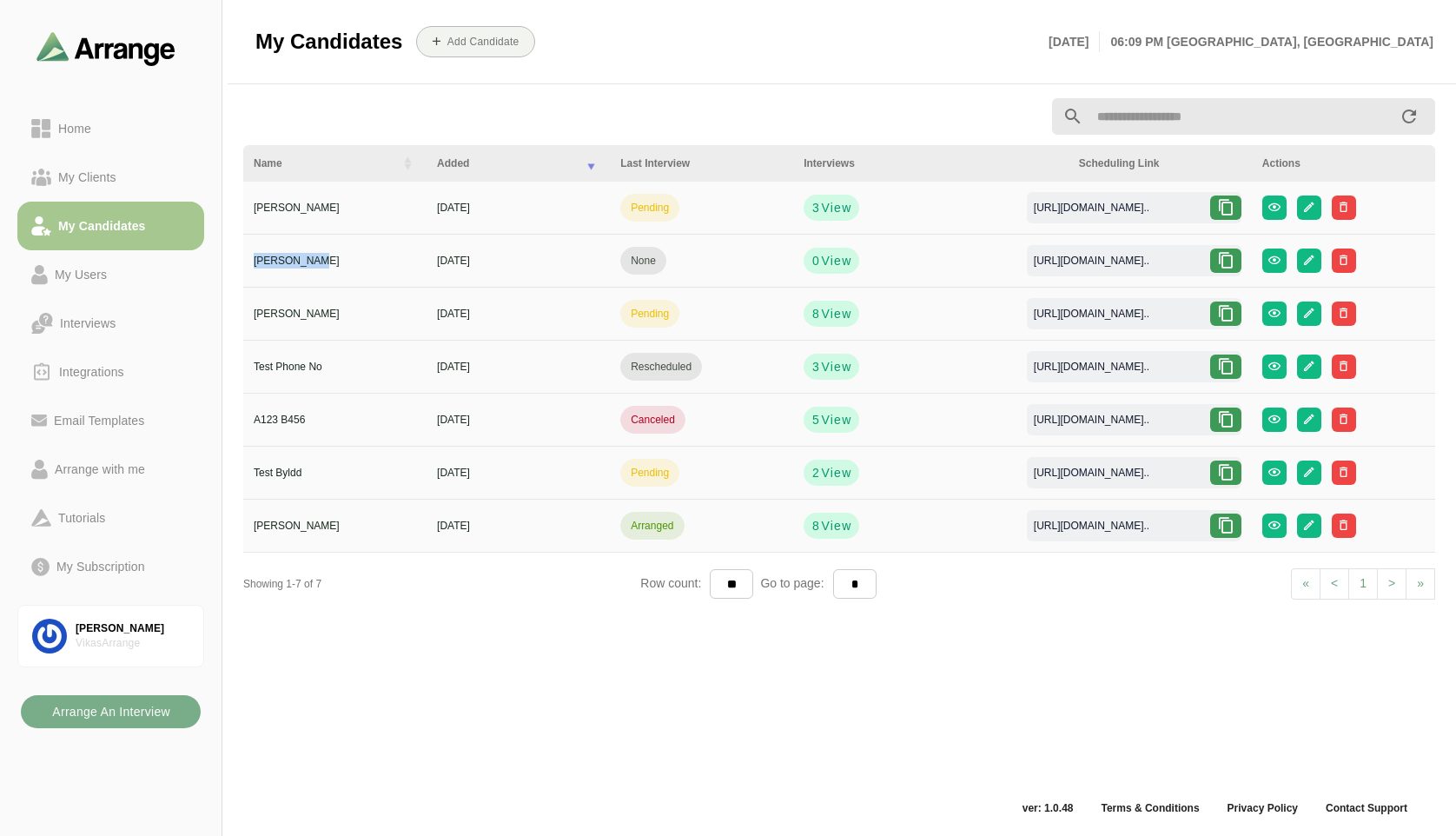 drag, startPoint x: 256, startPoint y: 255, endPoint x: 317, endPoint y: 269, distance: 62.5859 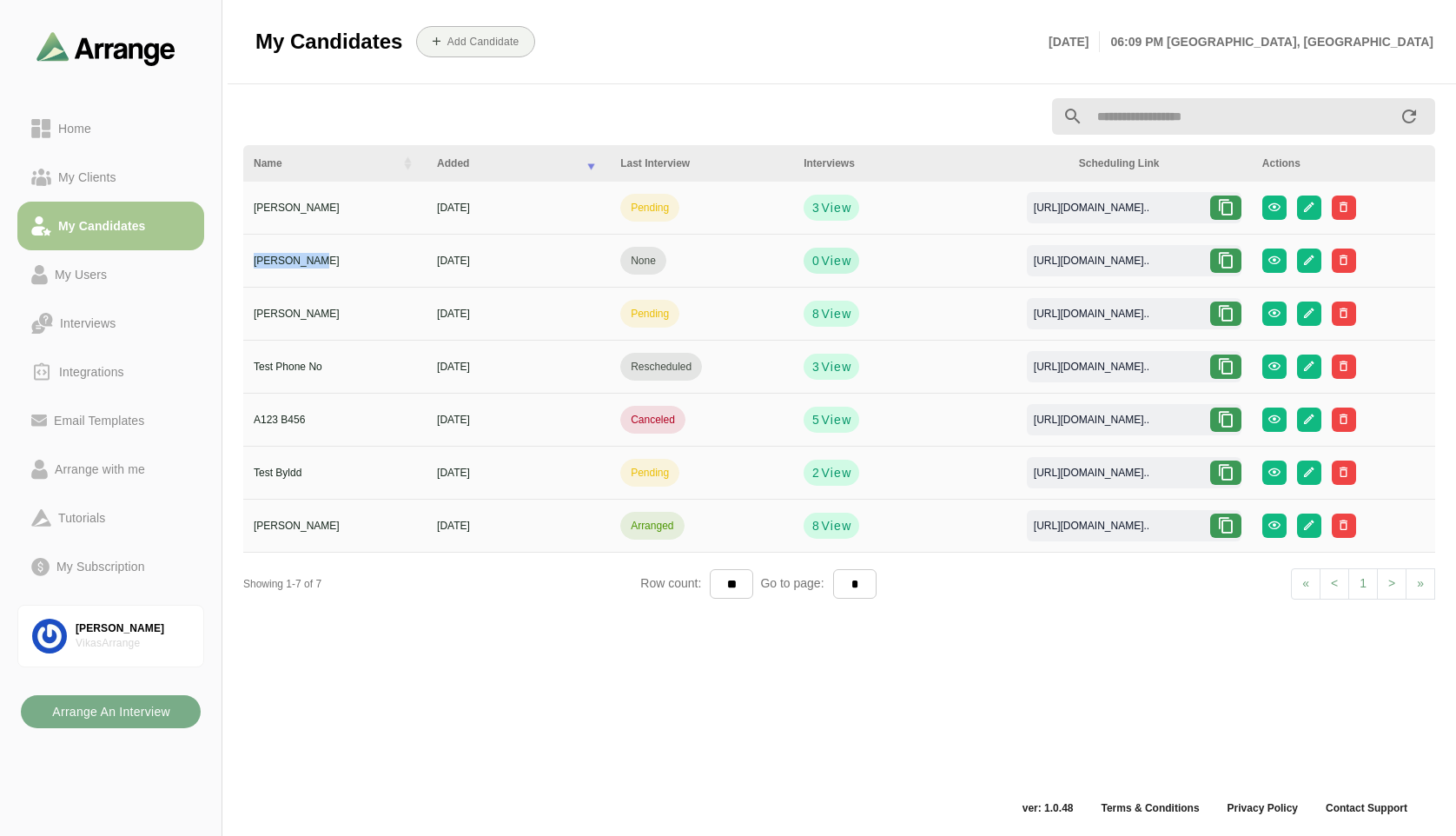click on "View" at bounding box center (836, 261) 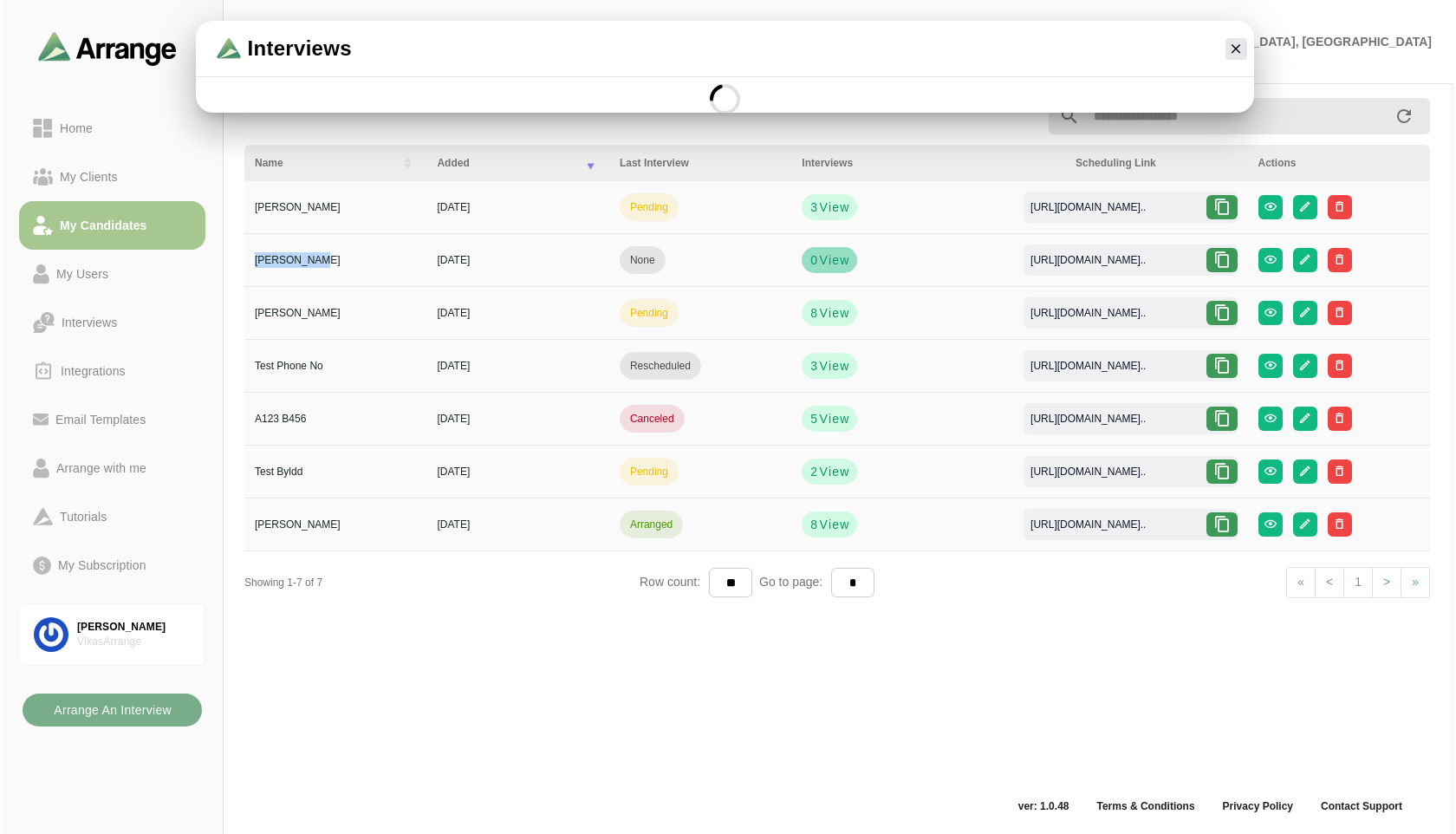 scroll, scrollTop: 0, scrollLeft: 0, axis: both 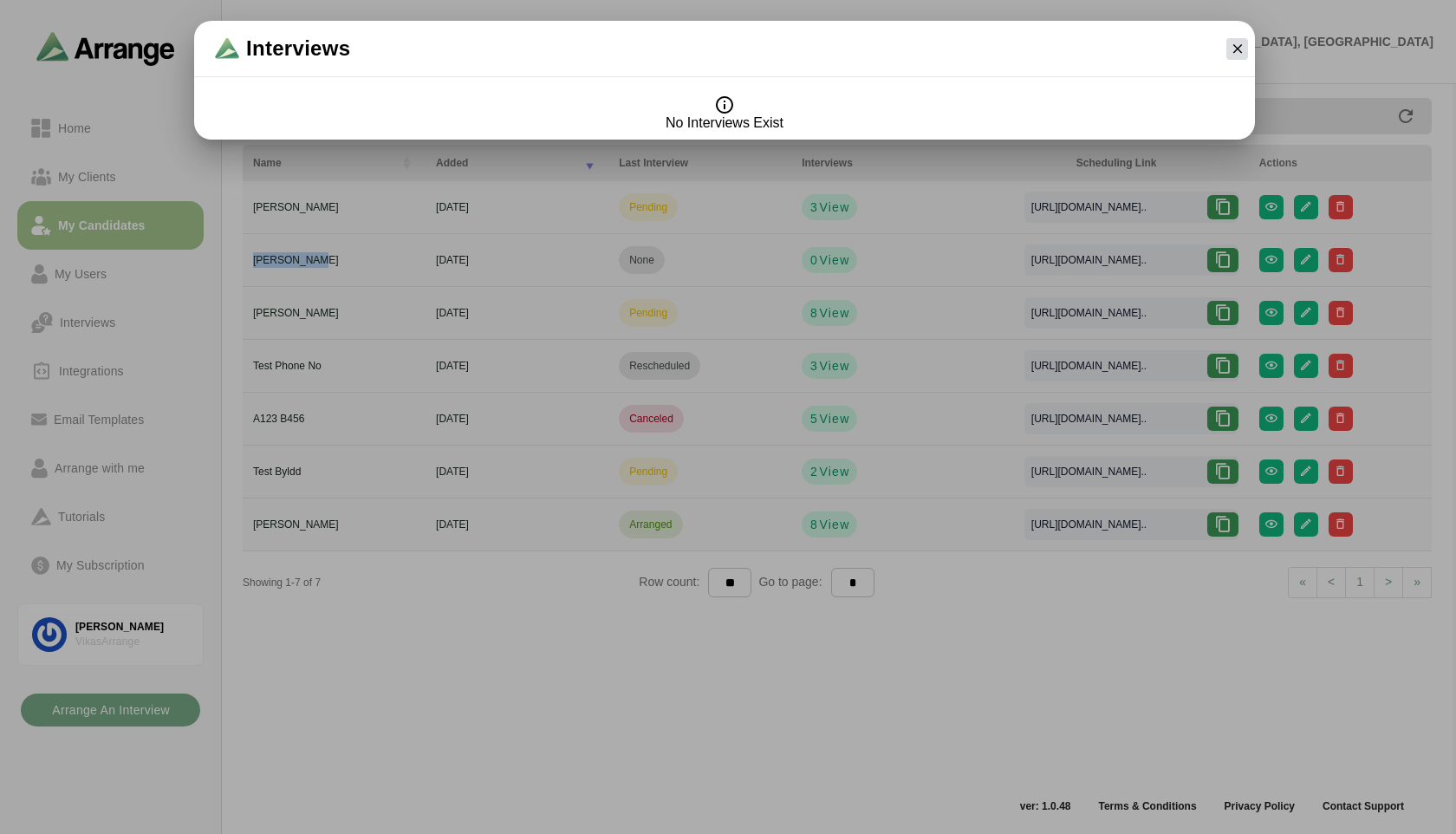 click 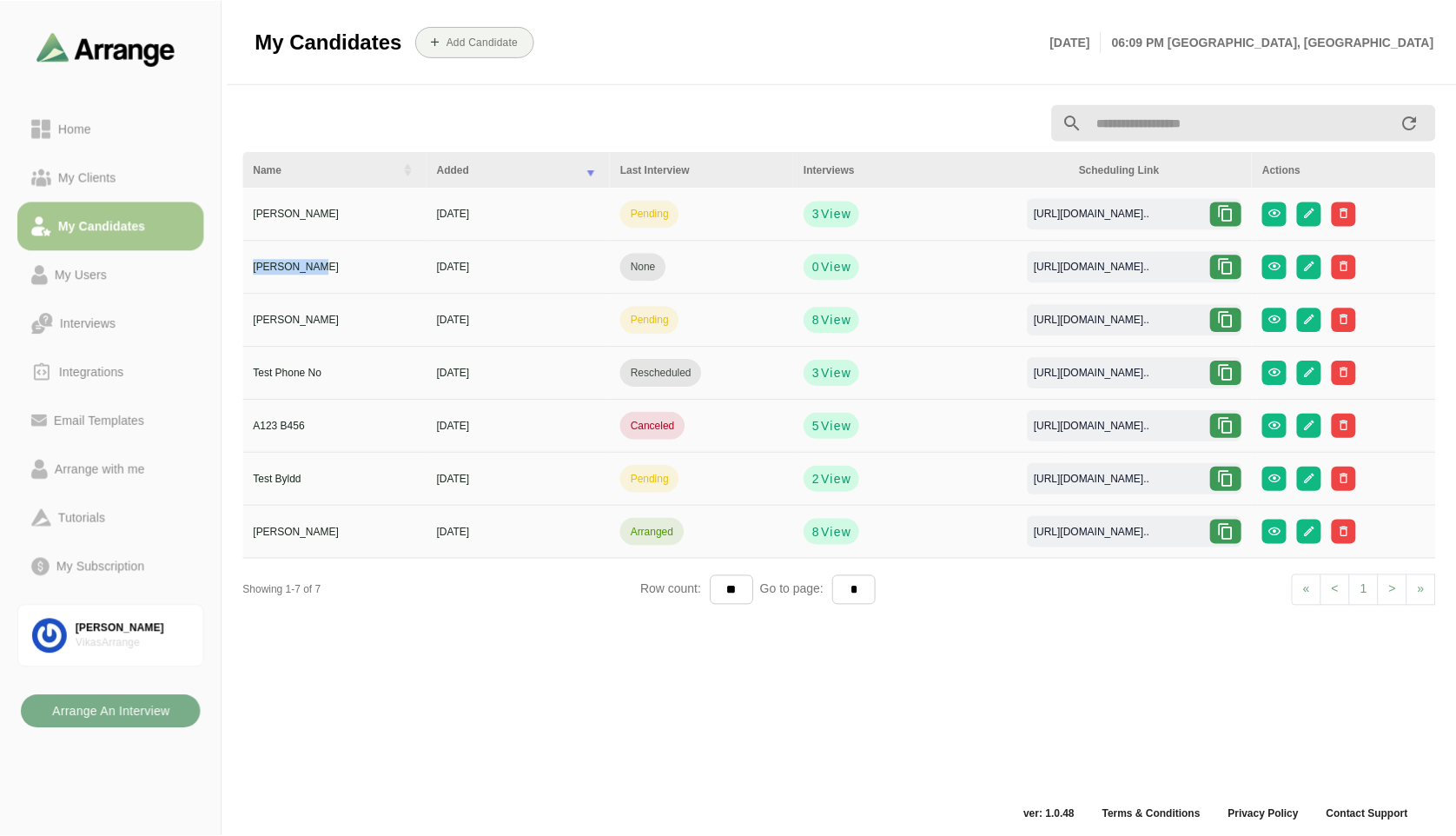 scroll, scrollTop: 6, scrollLeft: 0, axis: vertical 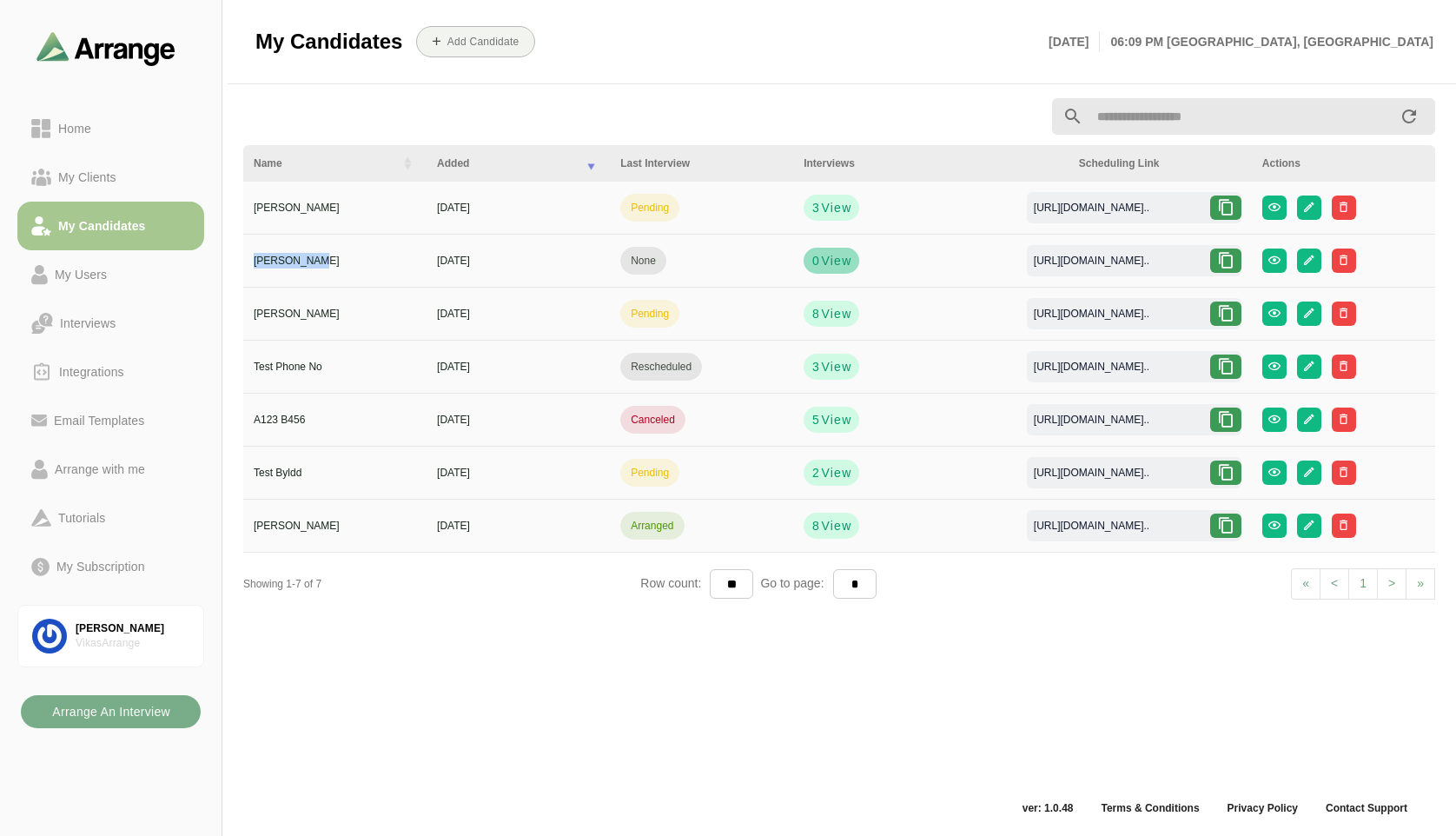 click on "View" at bounding box center [836, 261] 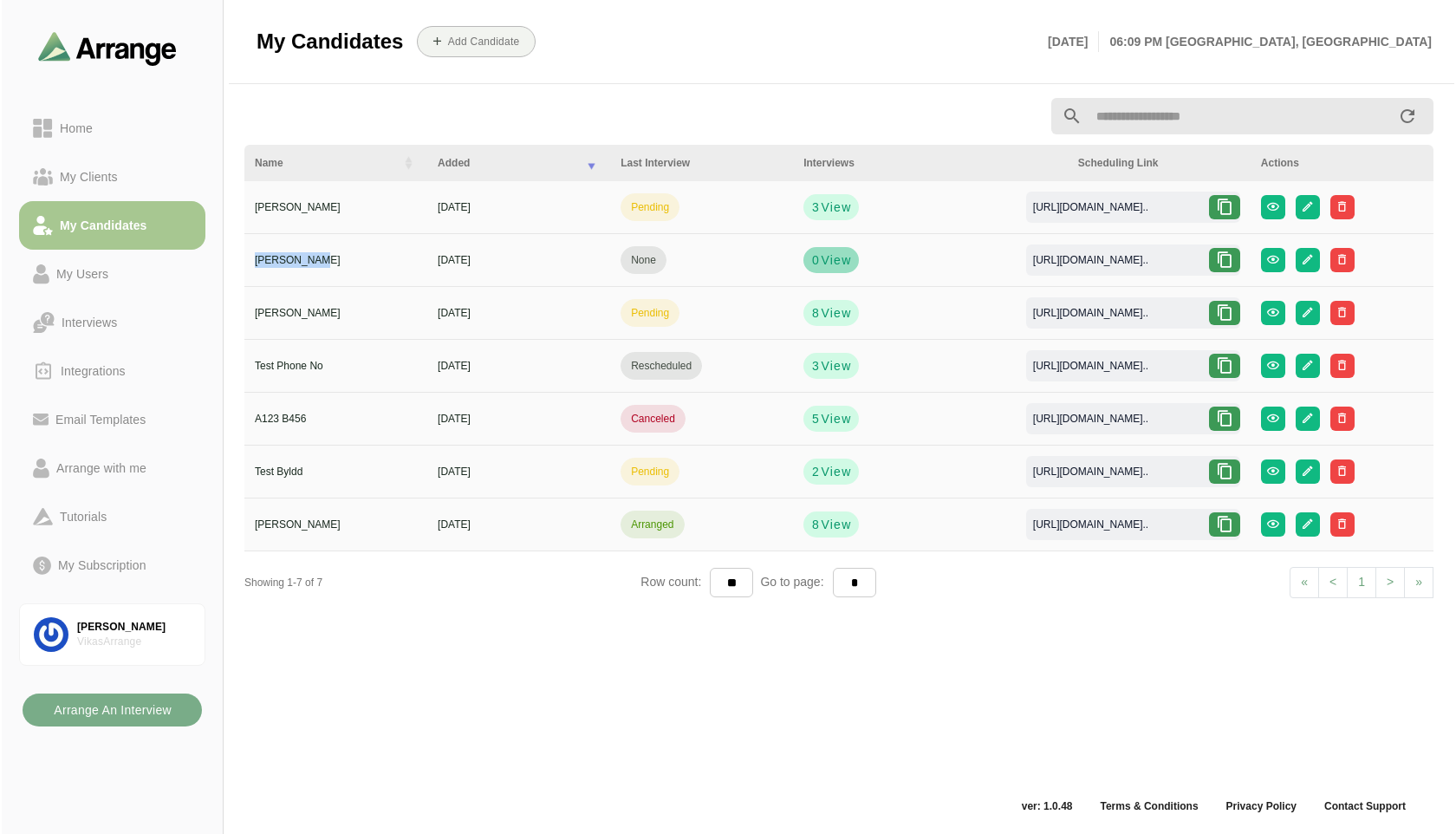 scroll, scrollTop: 0, scrollLeft: 0, axis: both 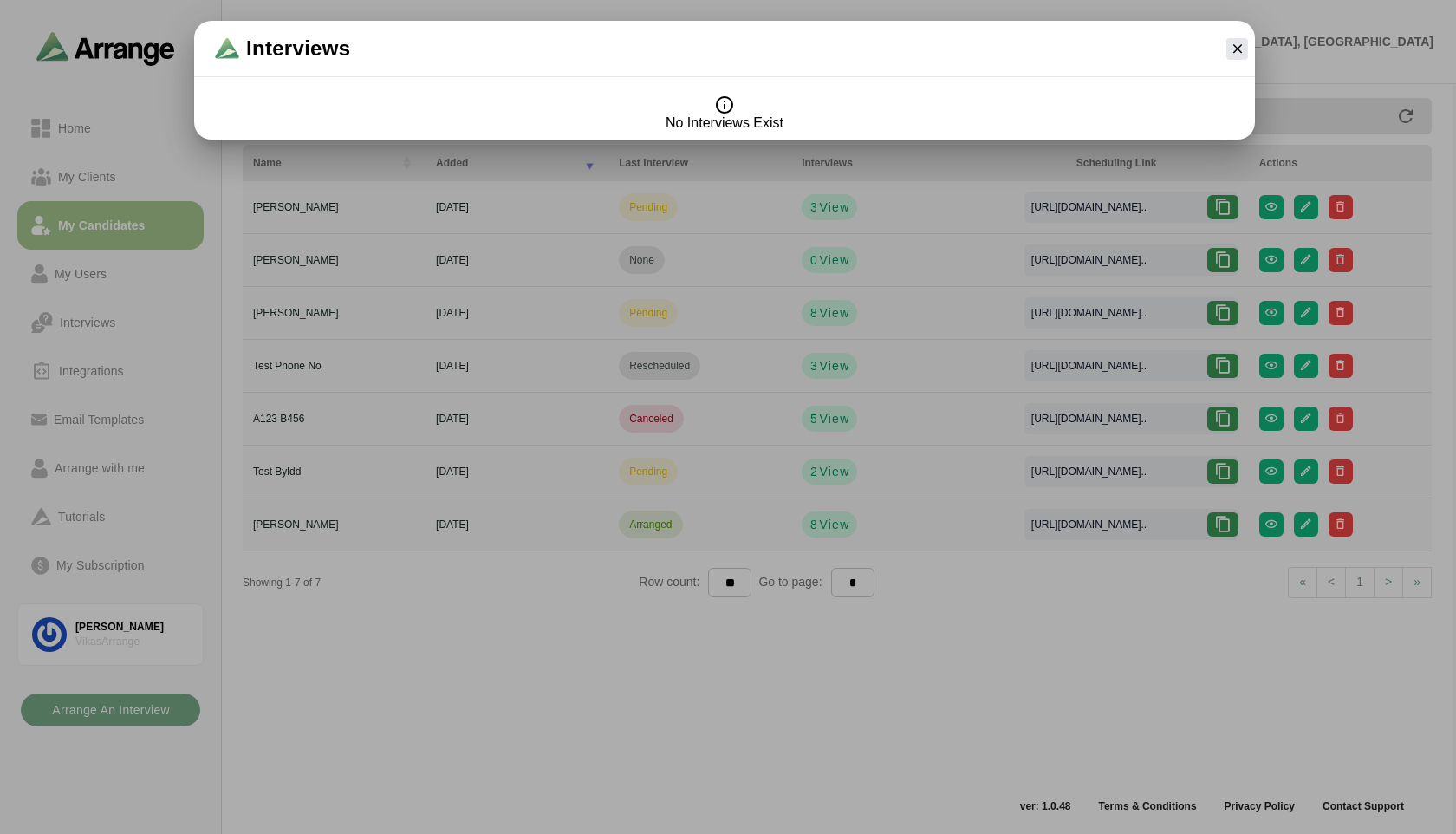 click at bounding box center [728, 417] 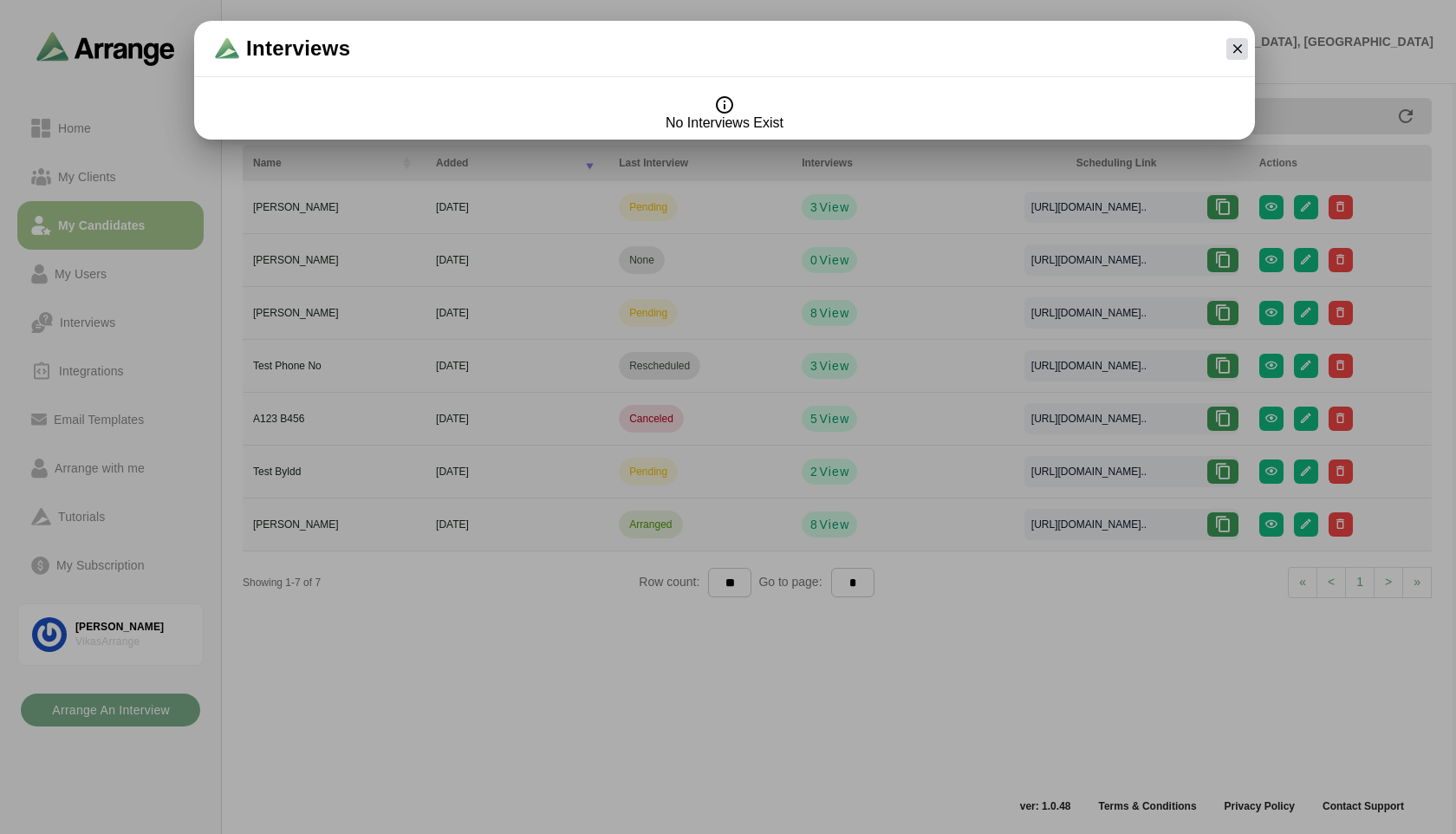 click 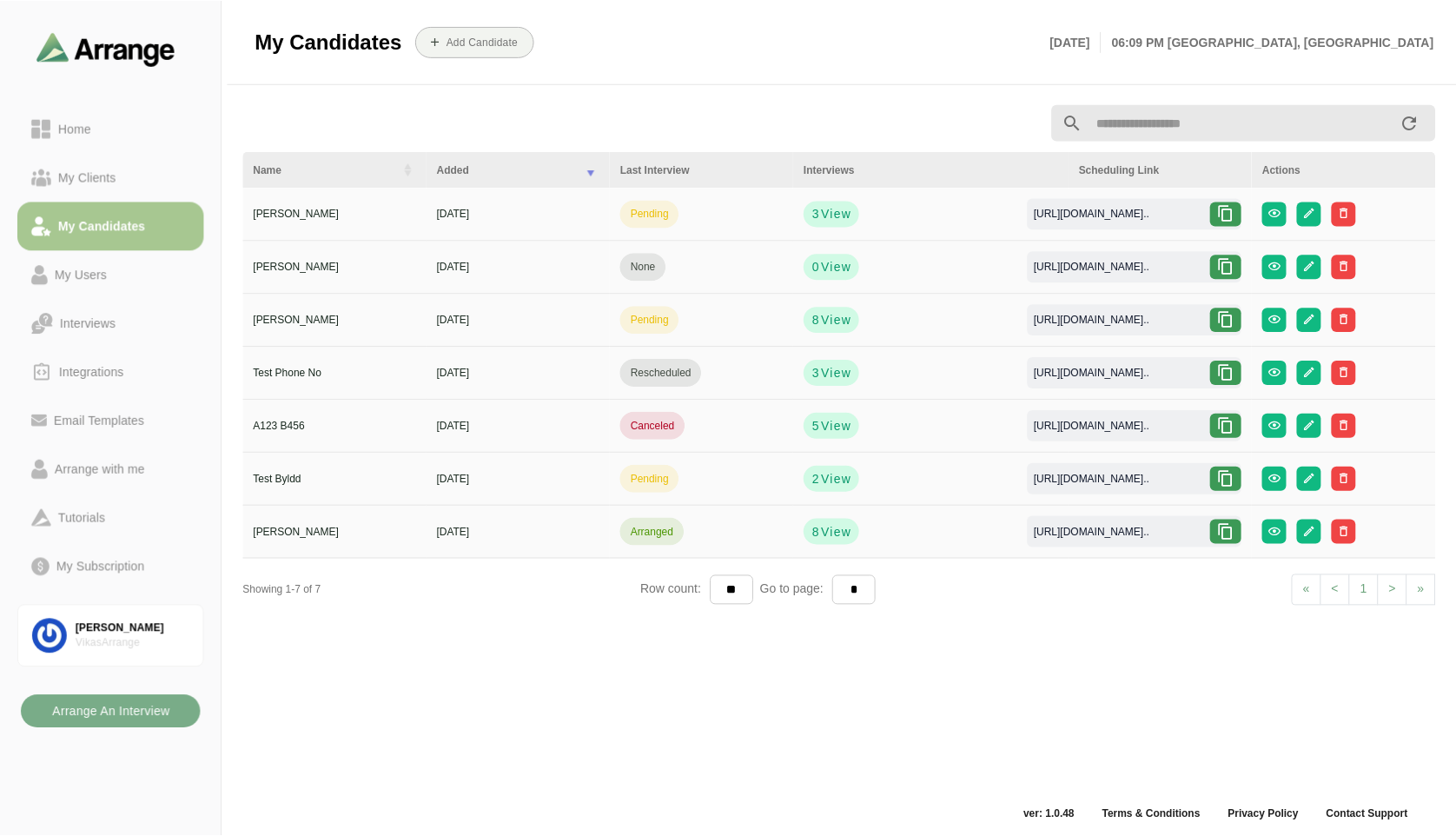 scroll, scrollTop: 6, scrollLeft: 0, axis: vertical 